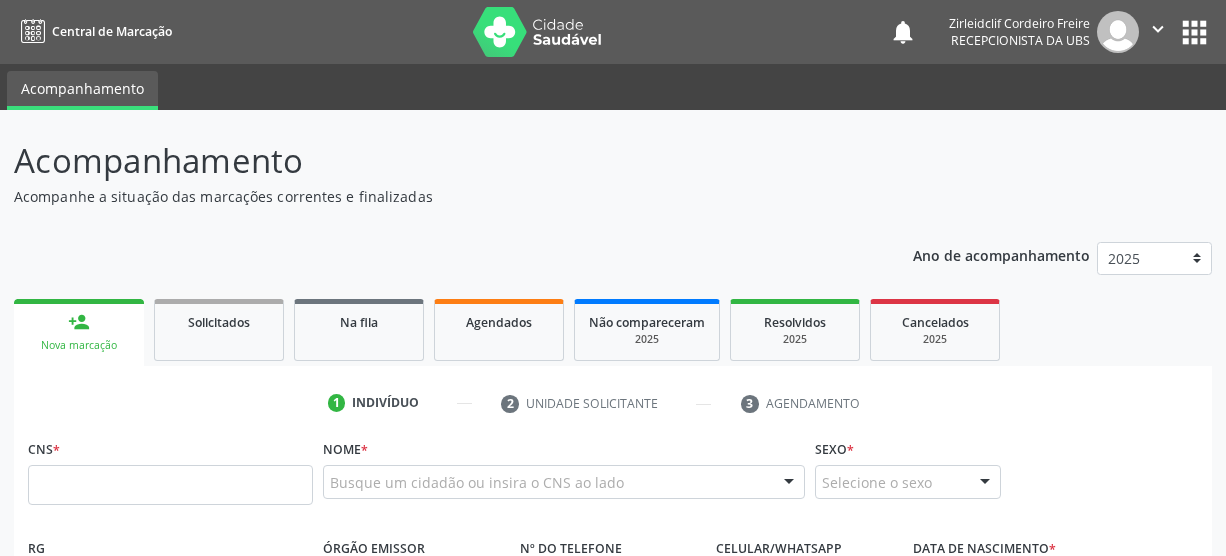 scroll, scrollTop: 0, scrollLeft: 0, axis: both 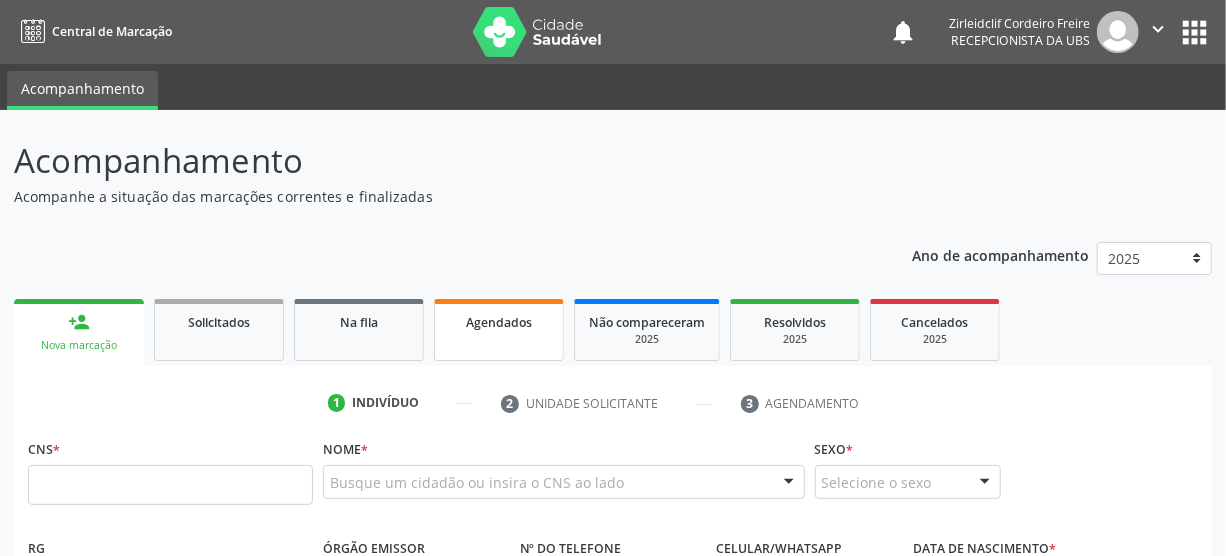 drag, startPoint x: 0, startPoint y: 0, endPoint x: 486, endPoint y: 326, distance: 585.21106 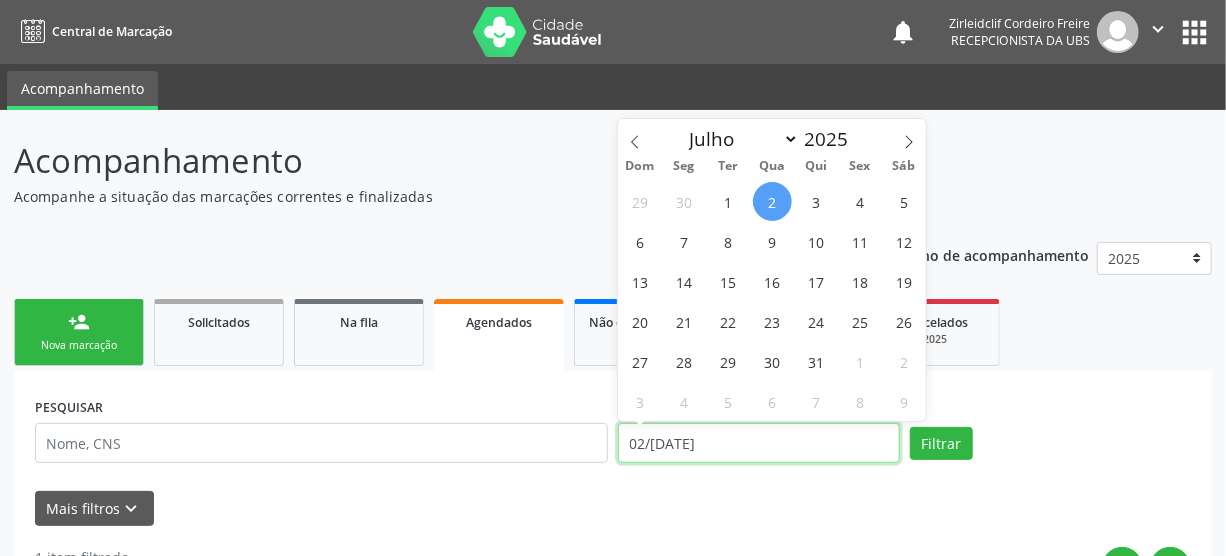 click on "02/[DATE]" at bounding box center [759, 443] 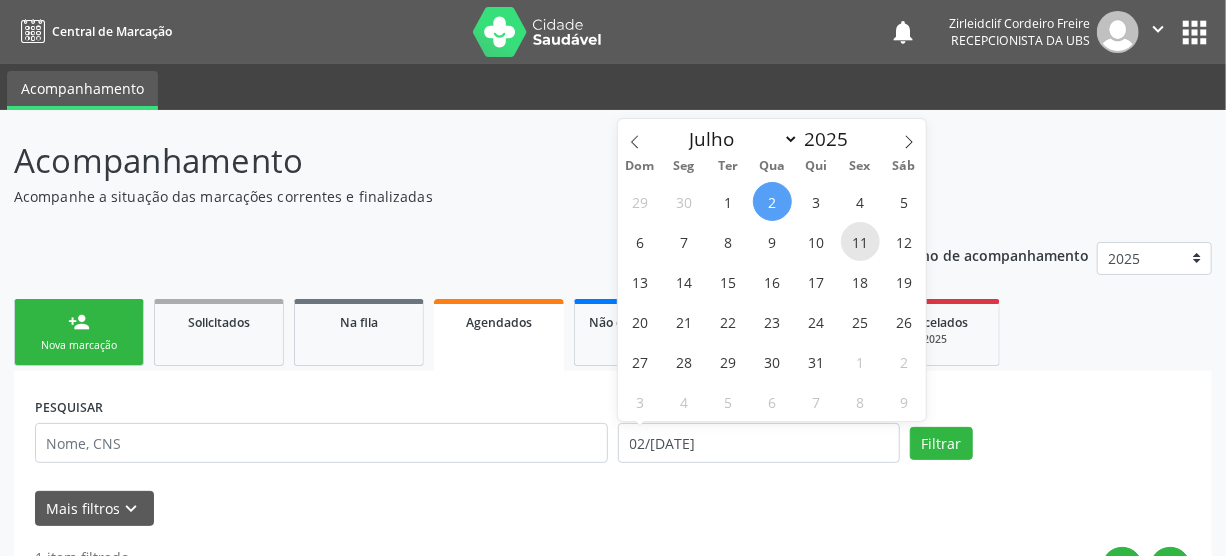 click on "11" at bounding box center [860, 241] 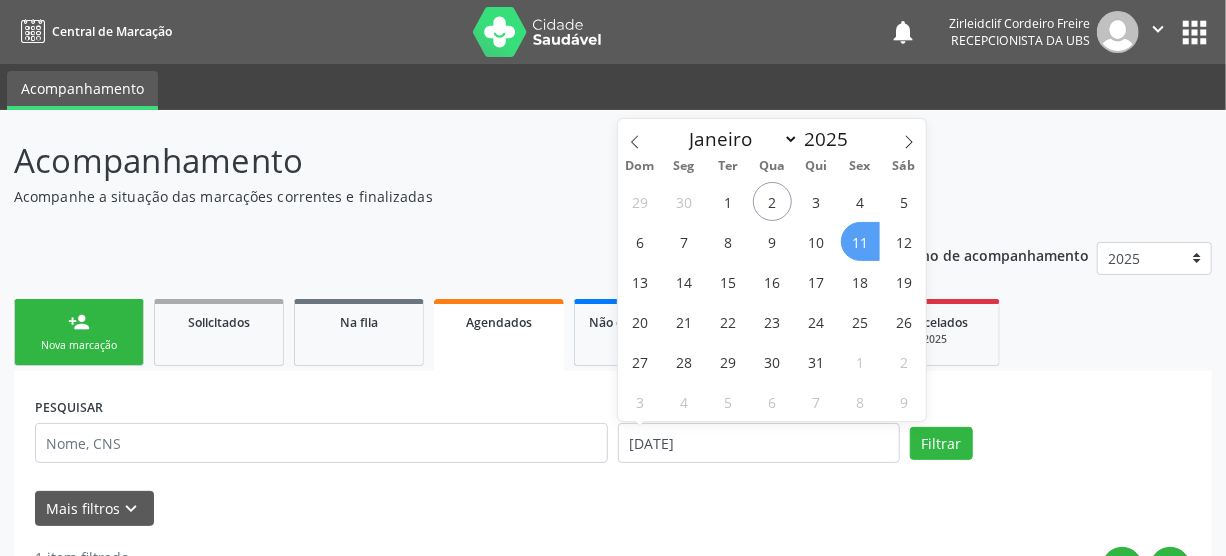 click on "11" at bounding box center (860, 241) 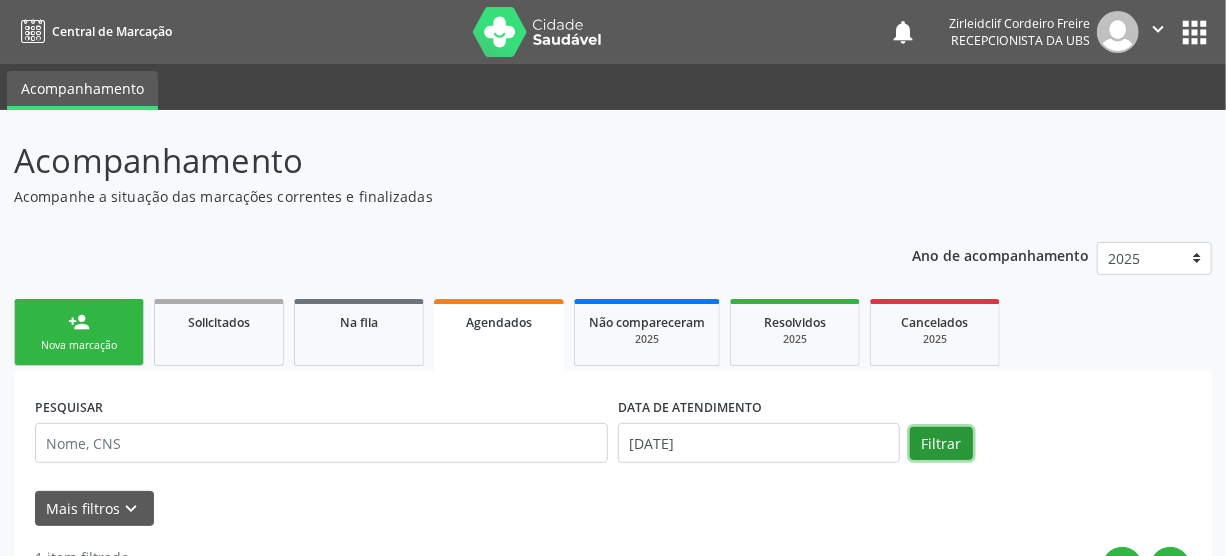 click on "Filtrar" at bounding box center (941, 444) 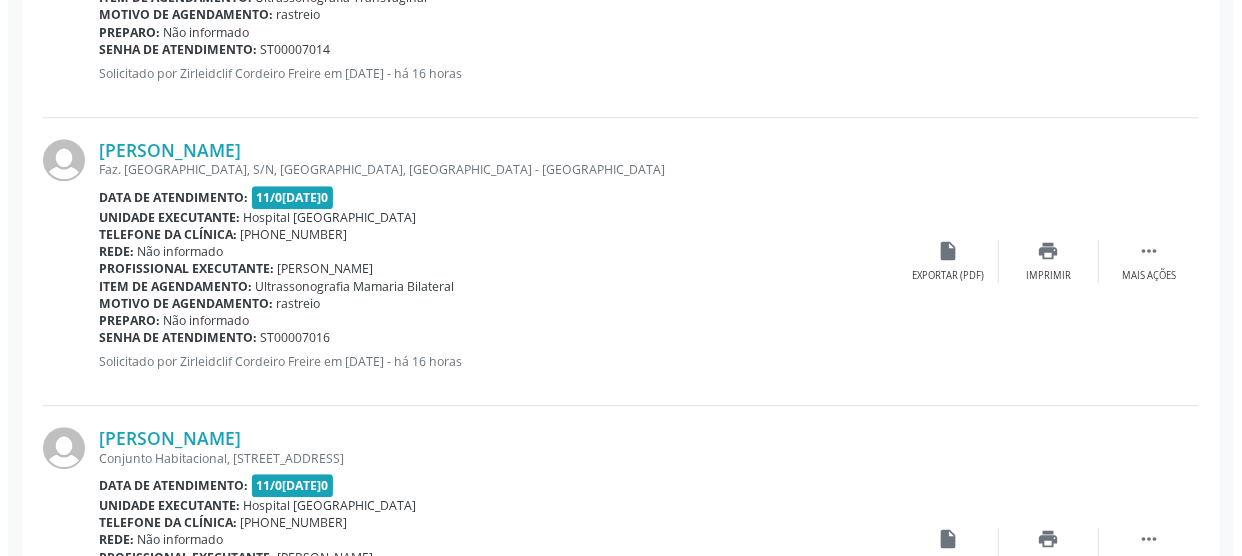 scroll, scrollTop: 2272, scrollLeft: 0, axis: vertical 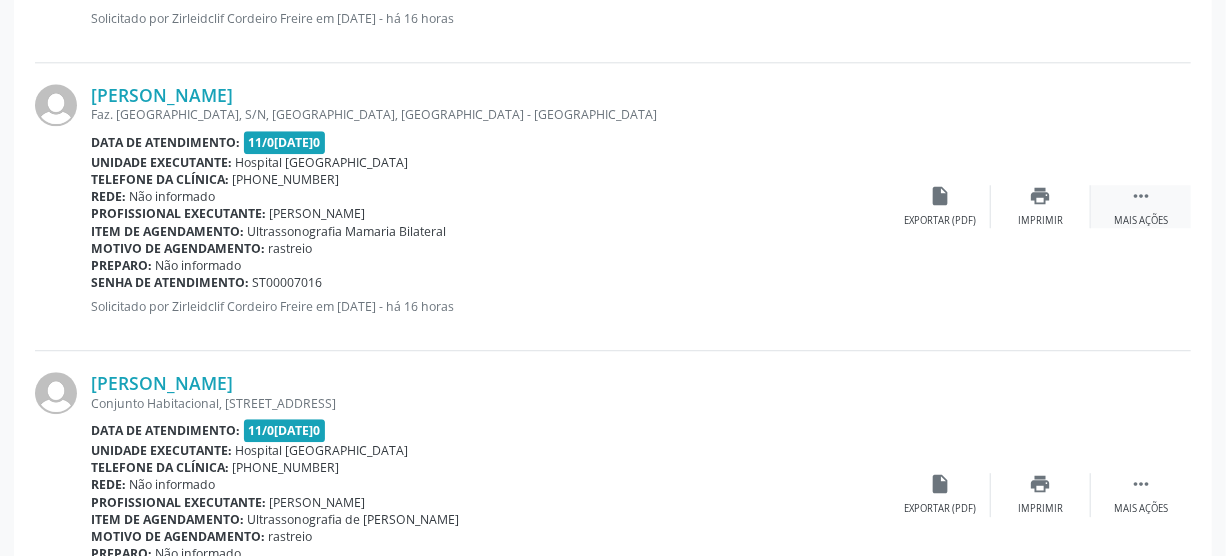 click on "" at bounding box center (1141, 196) 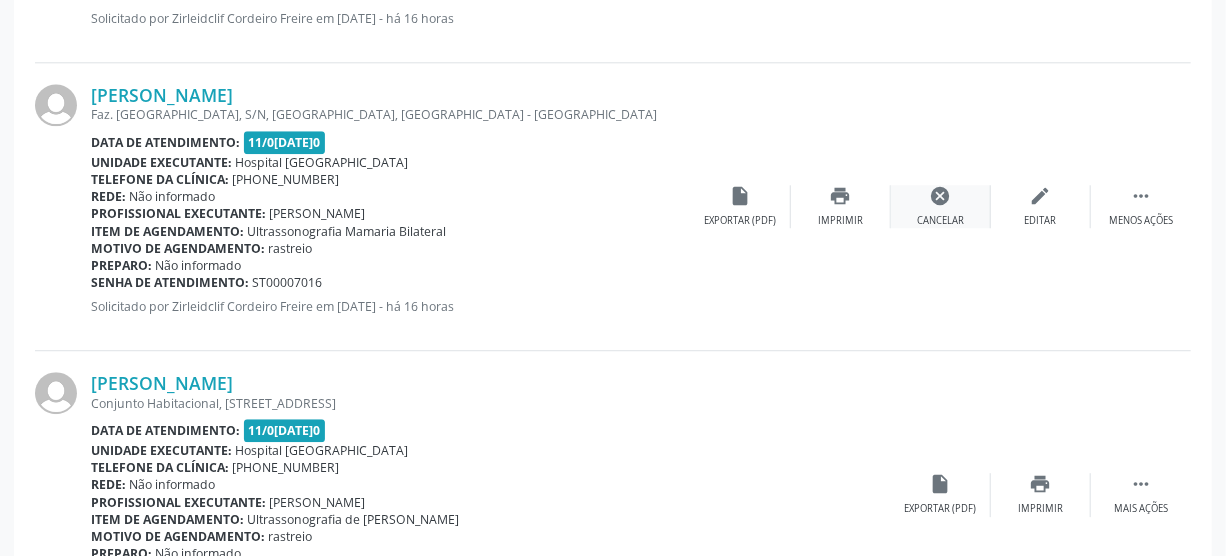 click on "cancel" at bounding box center [941, 196] 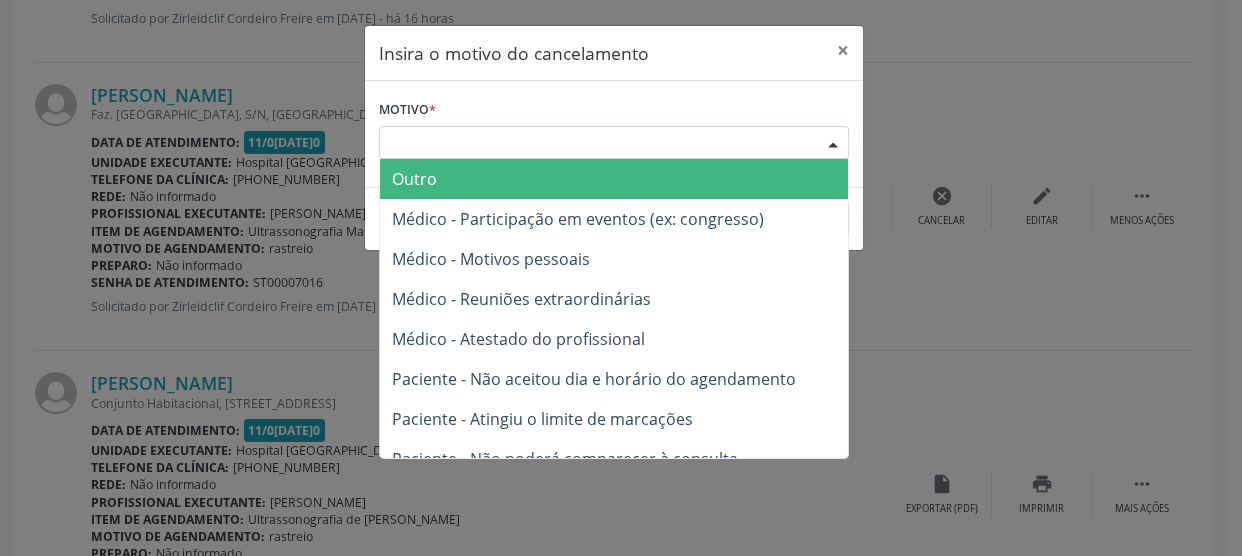 click on "Escolha o motivo" at bounding box center [614, 143] 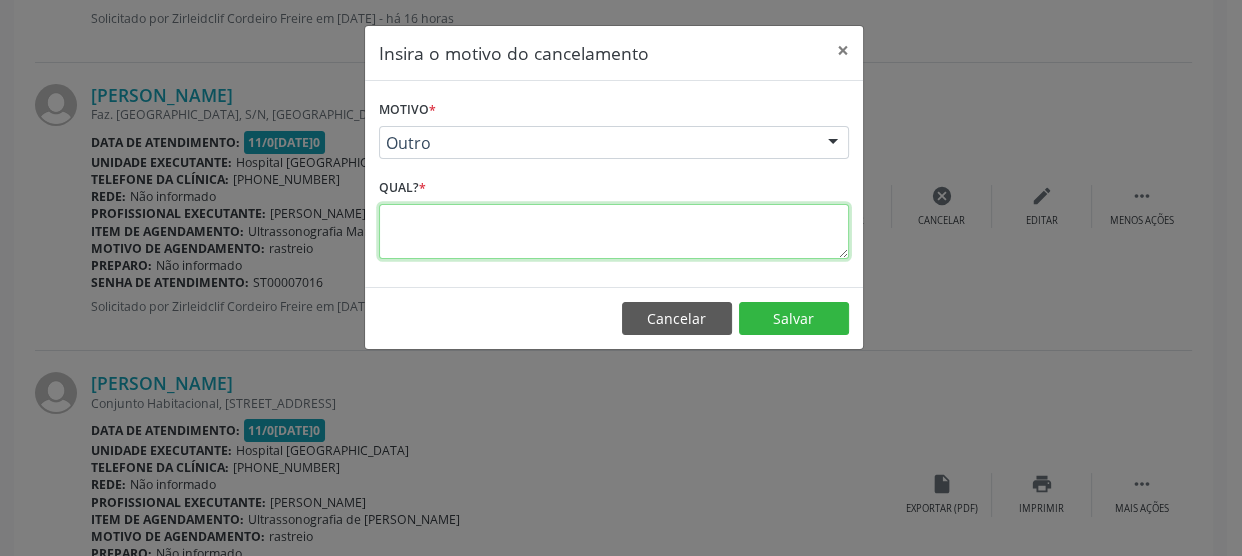 click at bounding box center (614, 231) 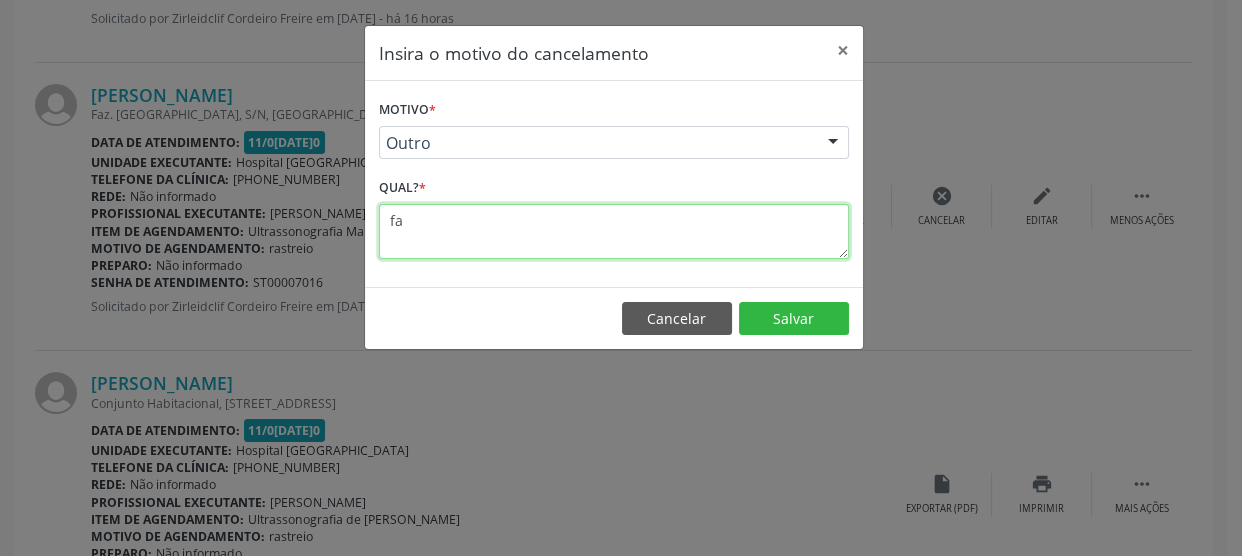 type on "f" 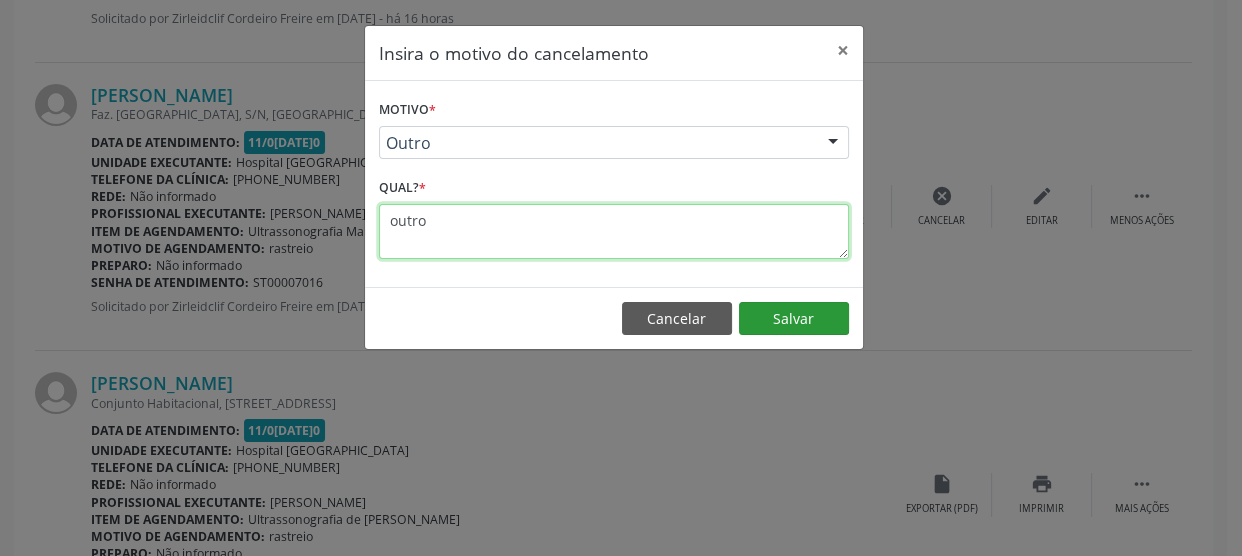 type on "outro" 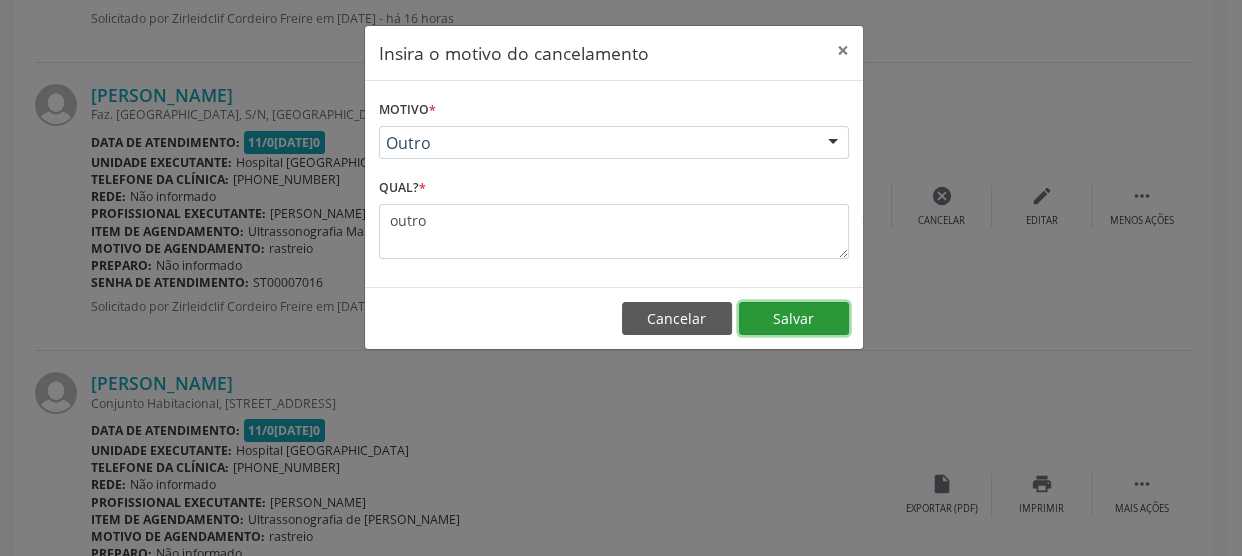 click on "Salvar" at bounding box center (794, 319) 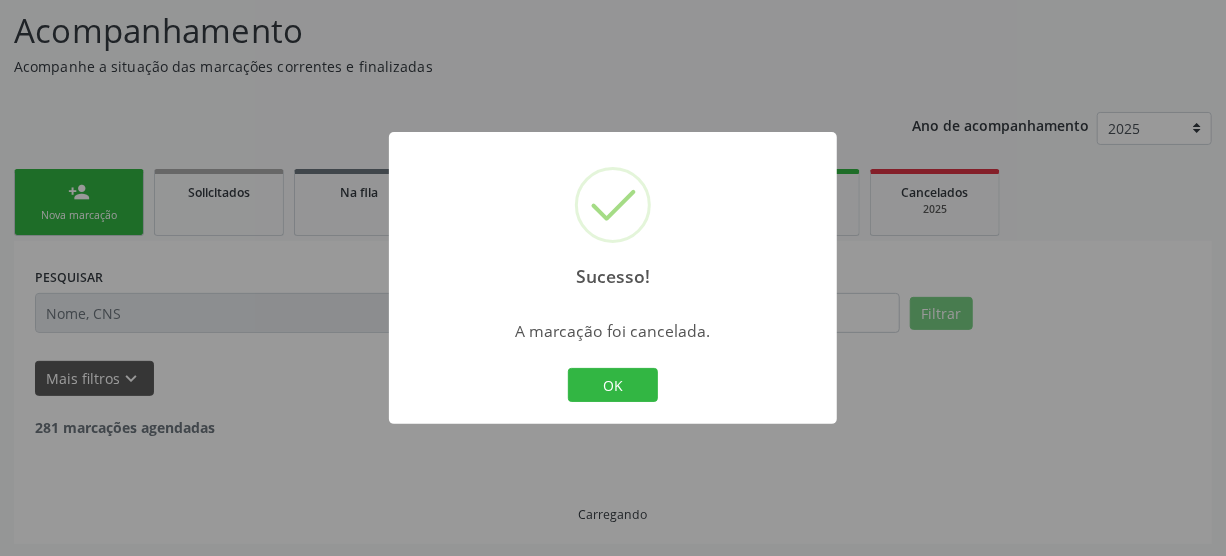 scroll, scrollTop: 2272, scrollLeft: 0, axis: vertical 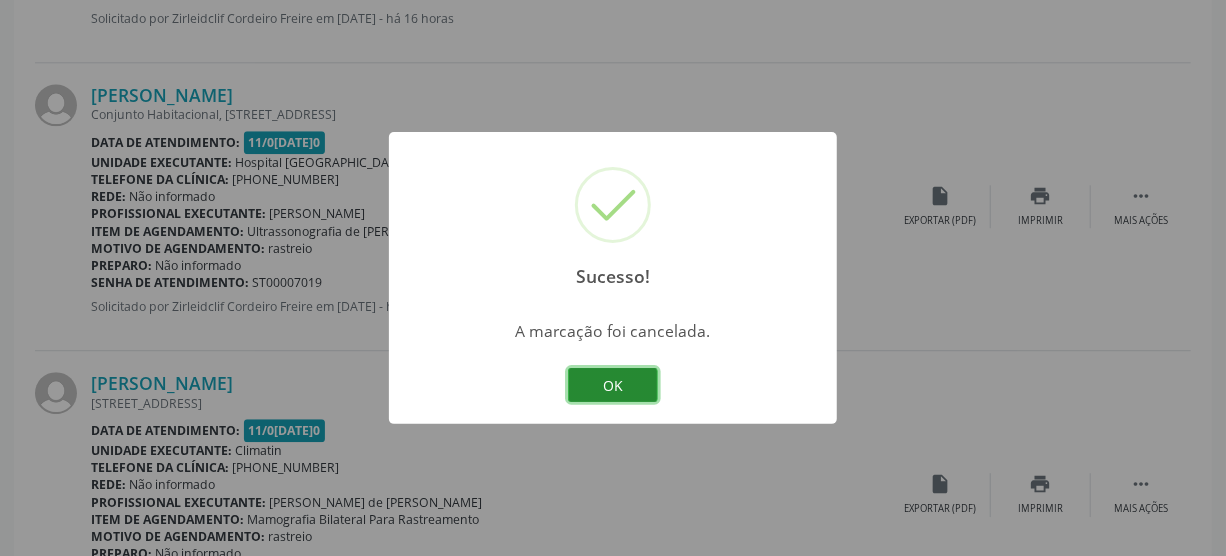 click on "OK" at bounding box center (613, 385) 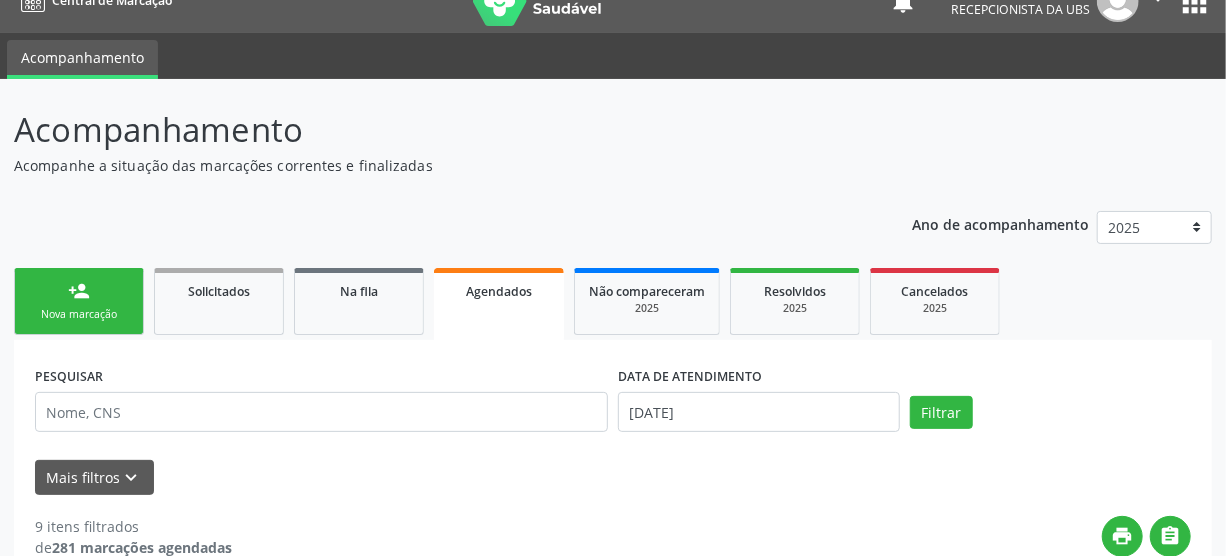 scroll, scrollTop: 0, scrollLeft: 0, axis: both 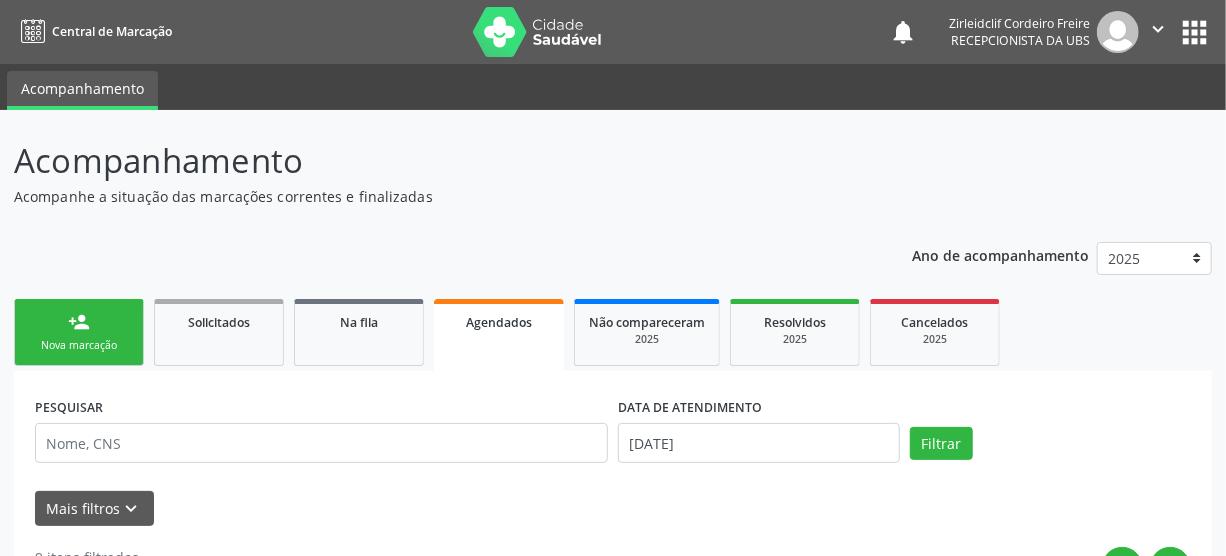 click on "Nova marcação" at bounding box center [79, 345] 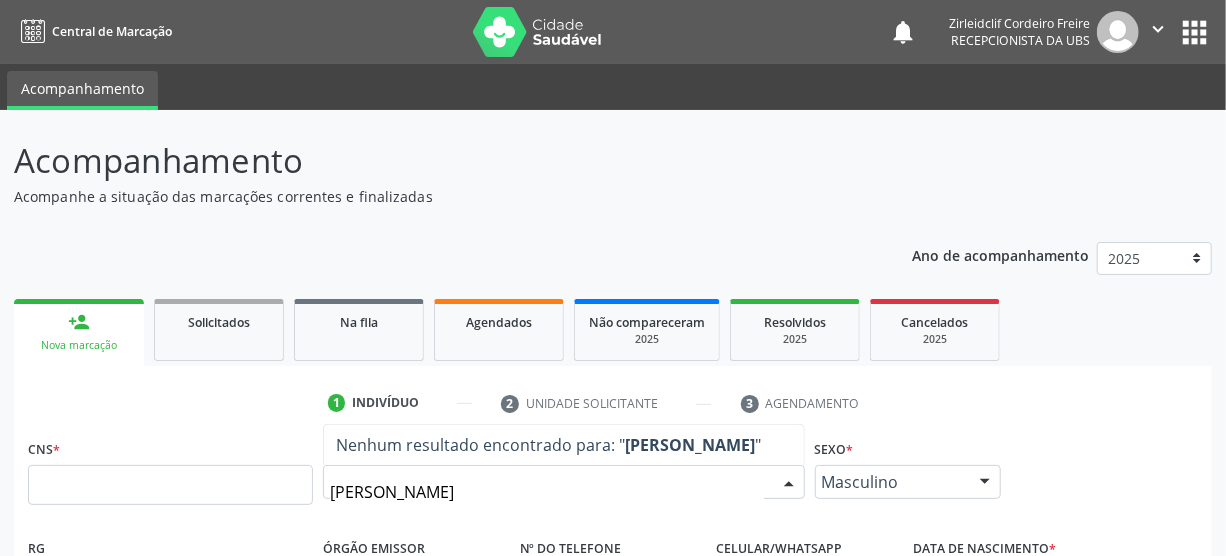 type on "[PERSON_NAME]" 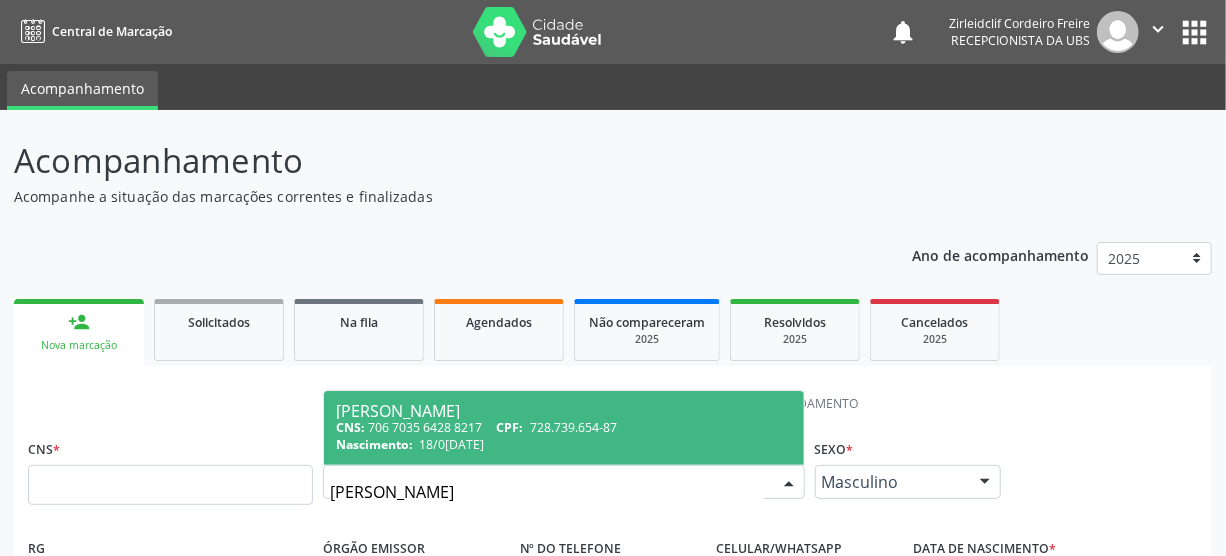 click on "CNS:
706 7035 6428 8217
CPF:
728.739.654-87" at bounding box center [564, 427] 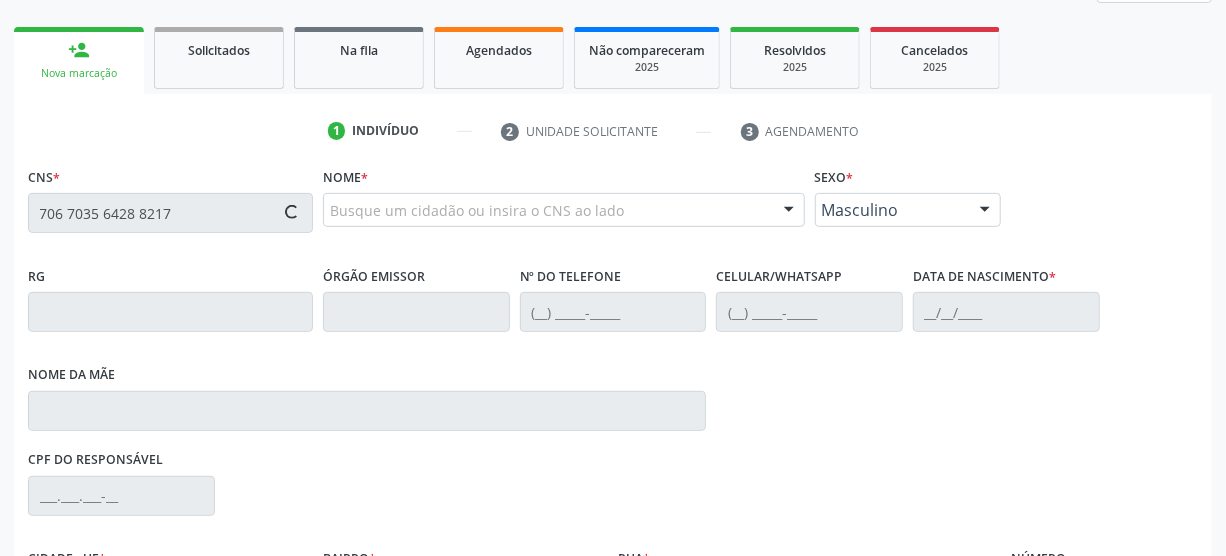 type on "706 7035 6428 8217" 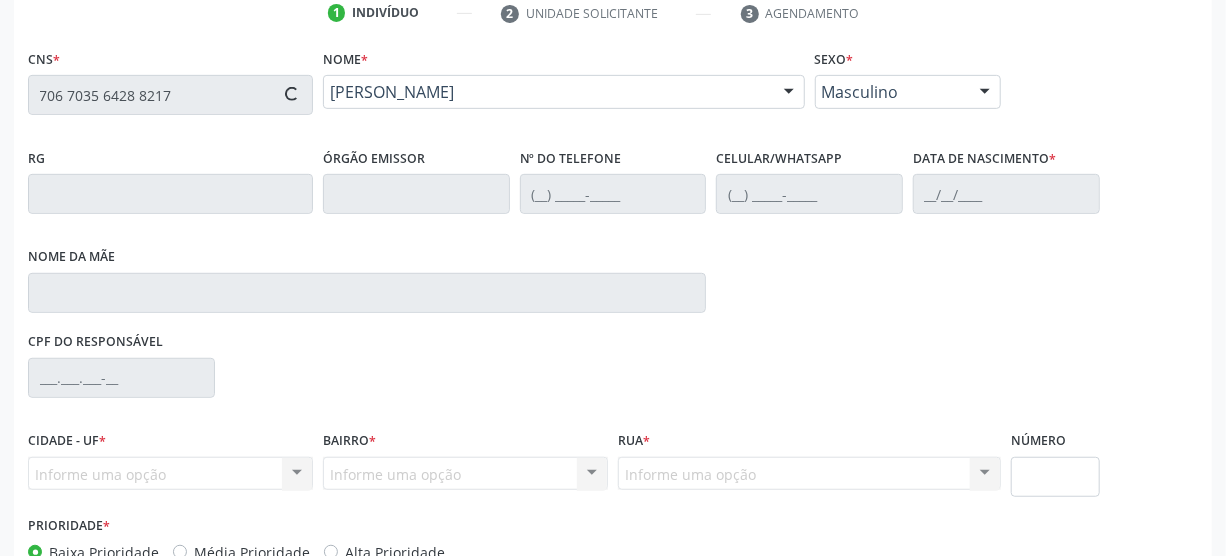 scroll, scrollTop: 512, scrollLeft: 0, axis: vertical 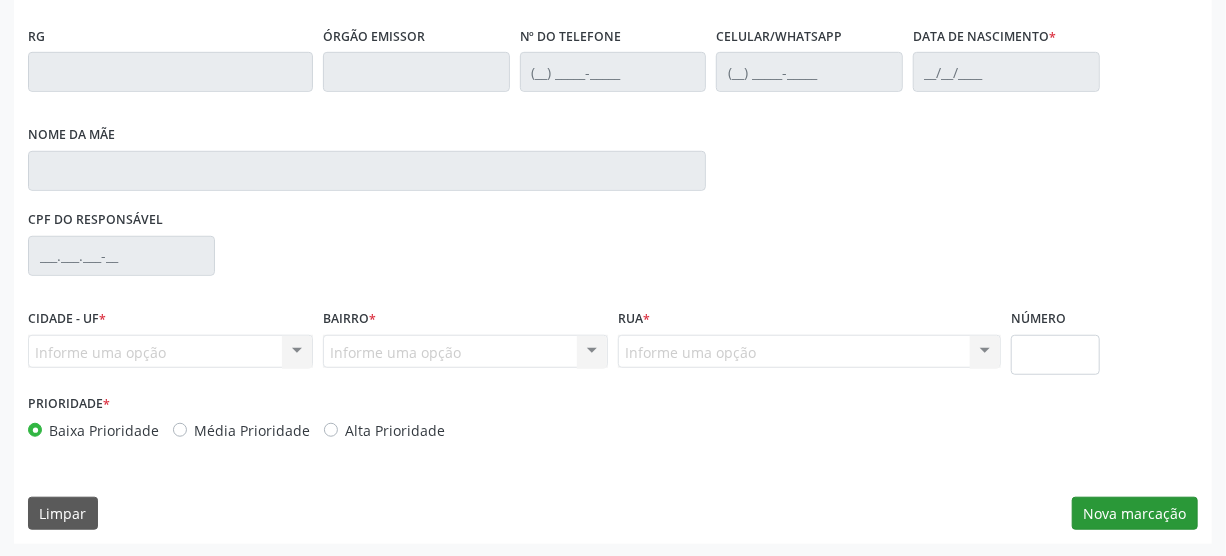 type on "[PHONE_NUMBER]" 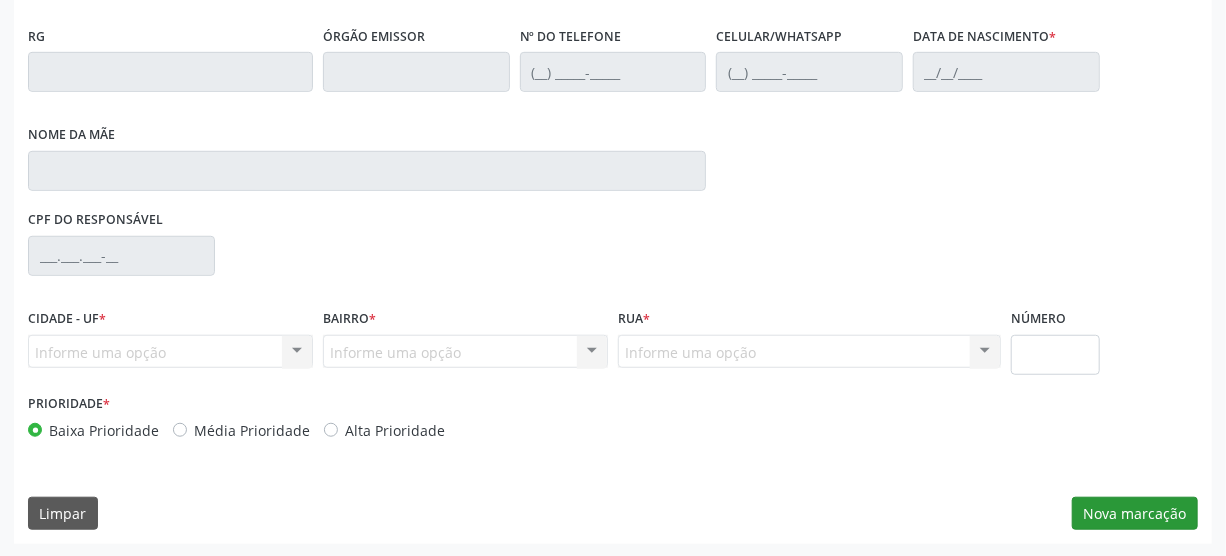 type on "[PHONE_NUMBER]" 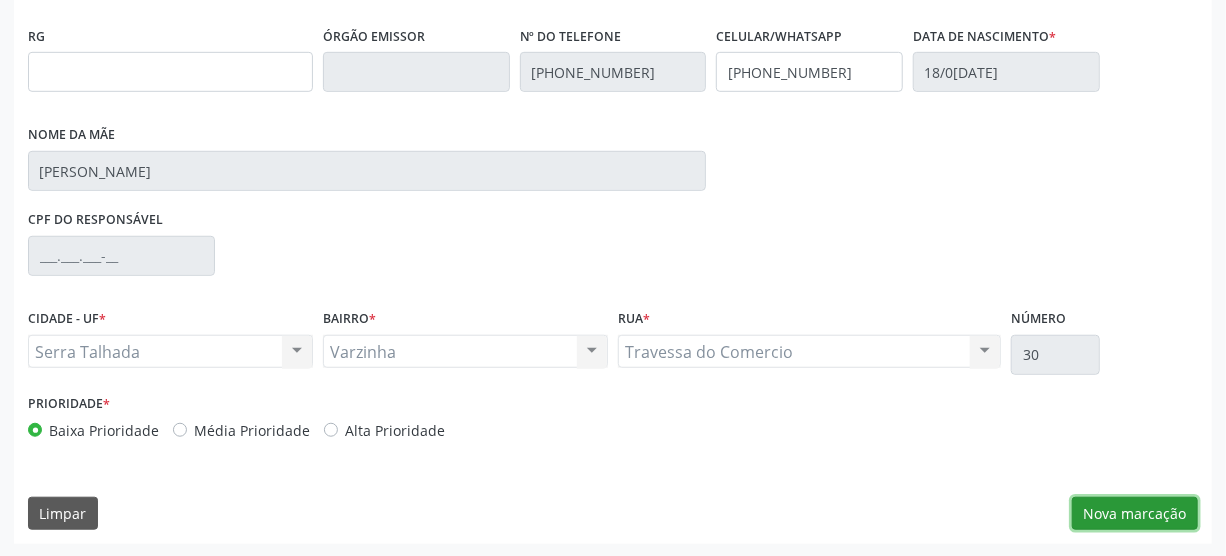 click on "Nova marcação" at bounding box center [1135, 514] 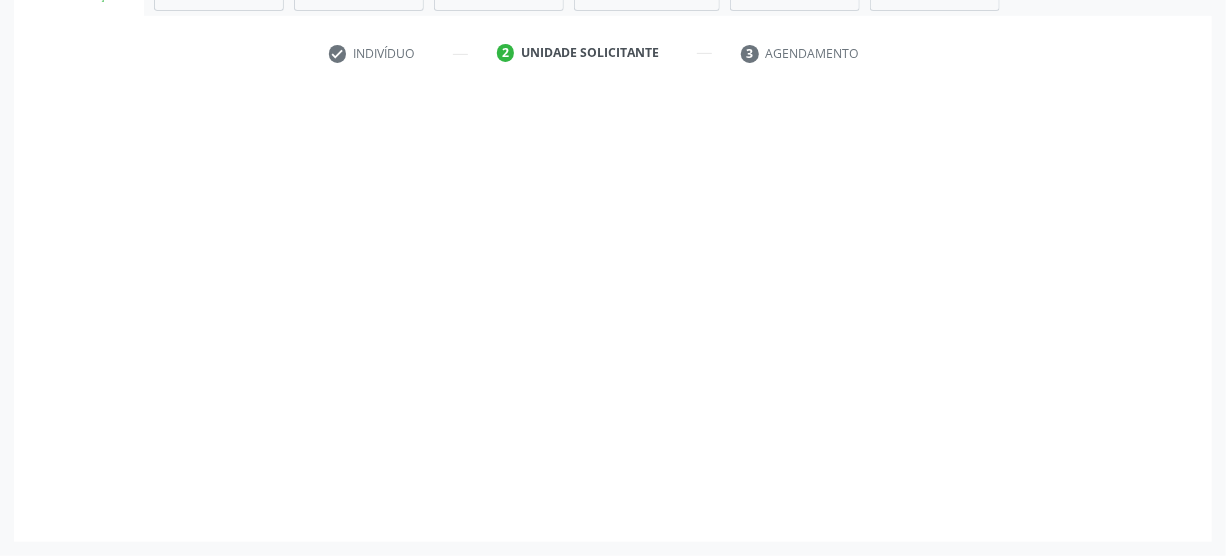 scroll, scrollTop: 348, scrollLeft: 0, axis: vertical 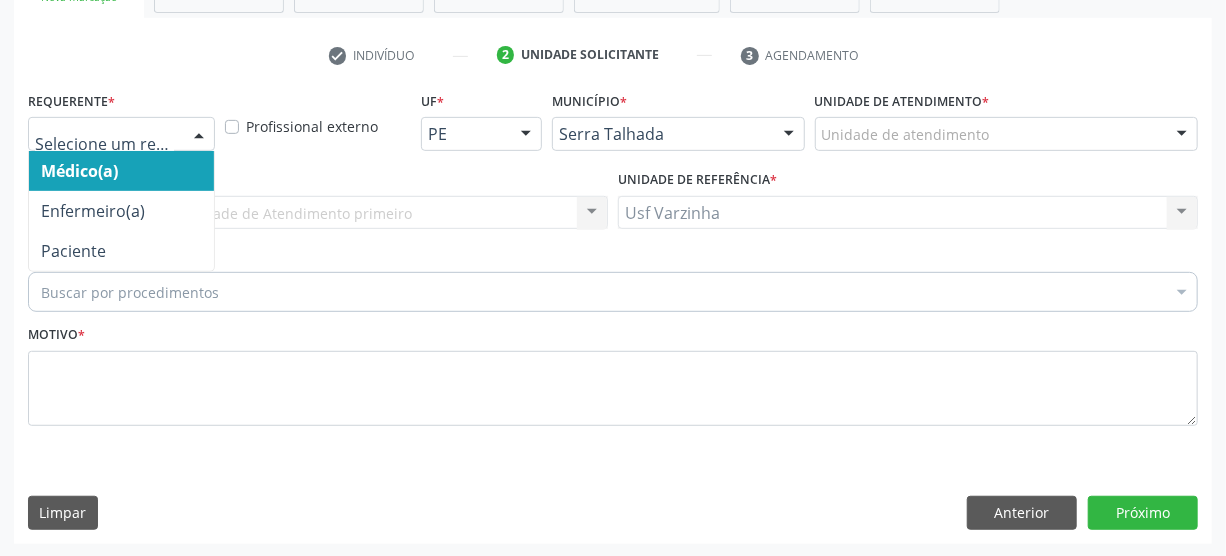 click at bounding box center (199, 135) 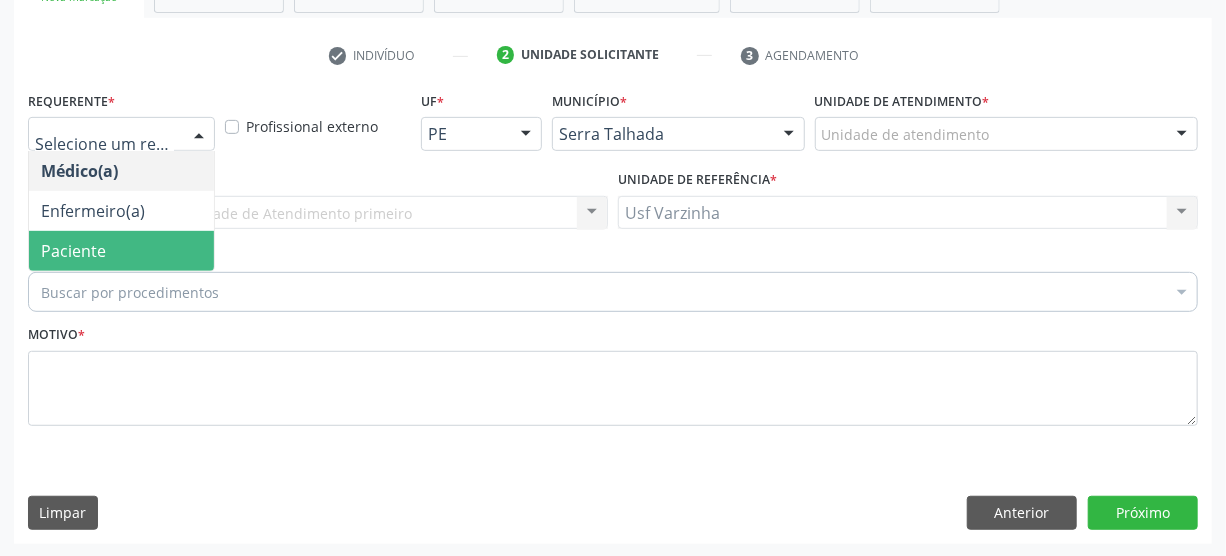click on "Paciente" at bounding box center [73, 251] 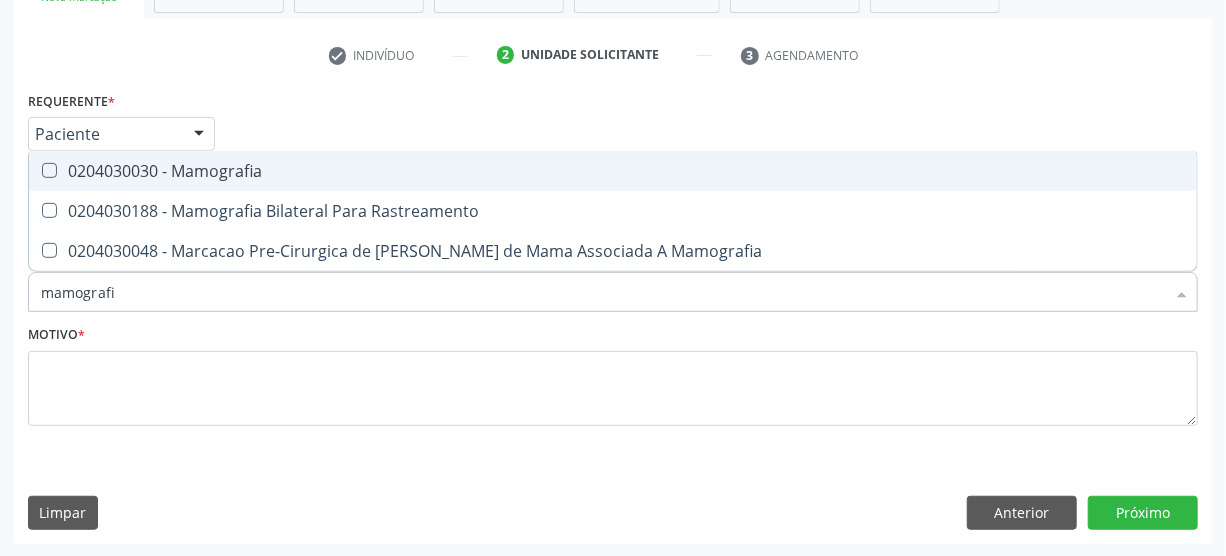 type on "mamografia" 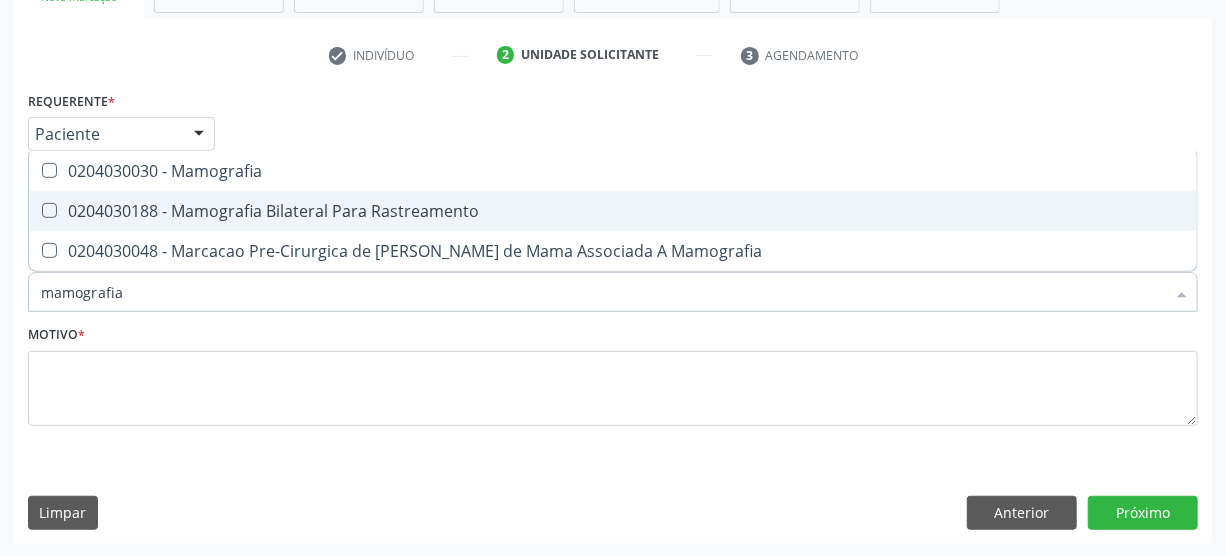 click on "0204030188 - Mamografia Bilateral Para Rastreamento" at bounding box center (613, 211) 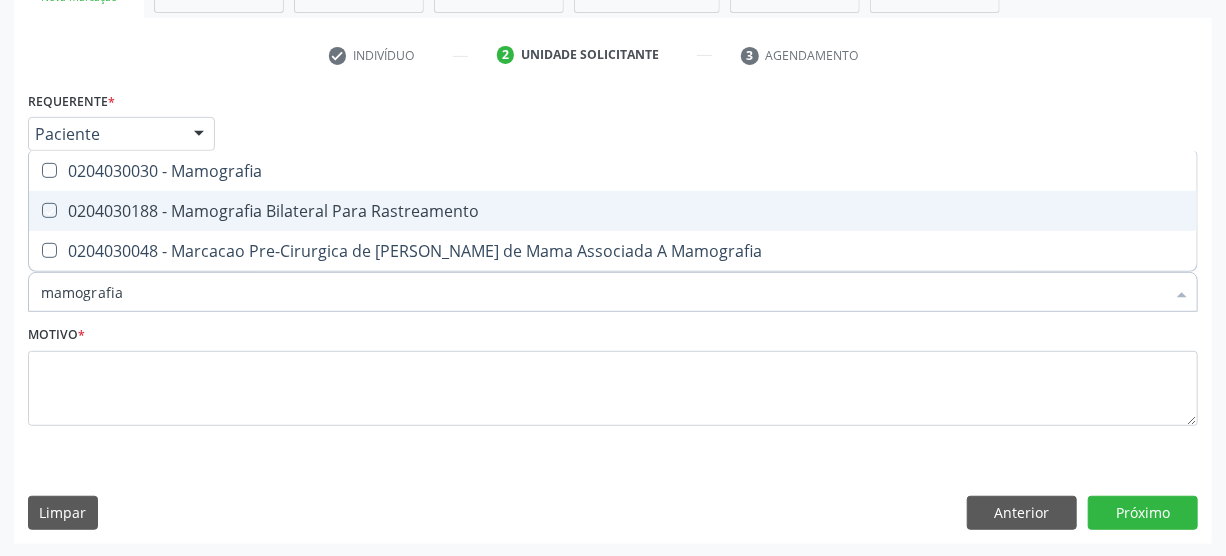 checkbox on "true" 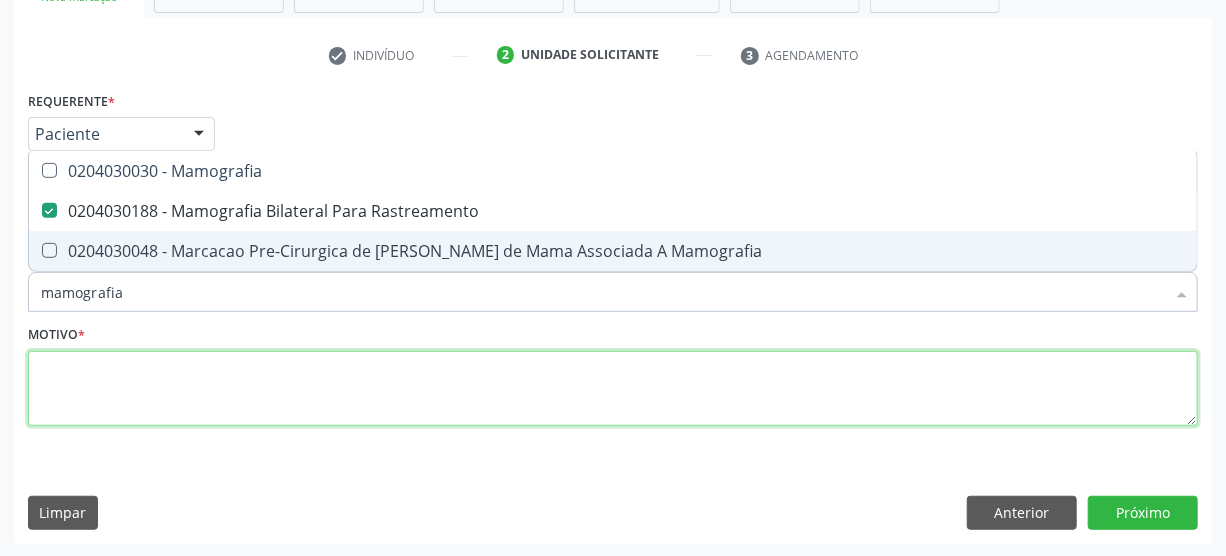 click at bounding box center (613, 389) 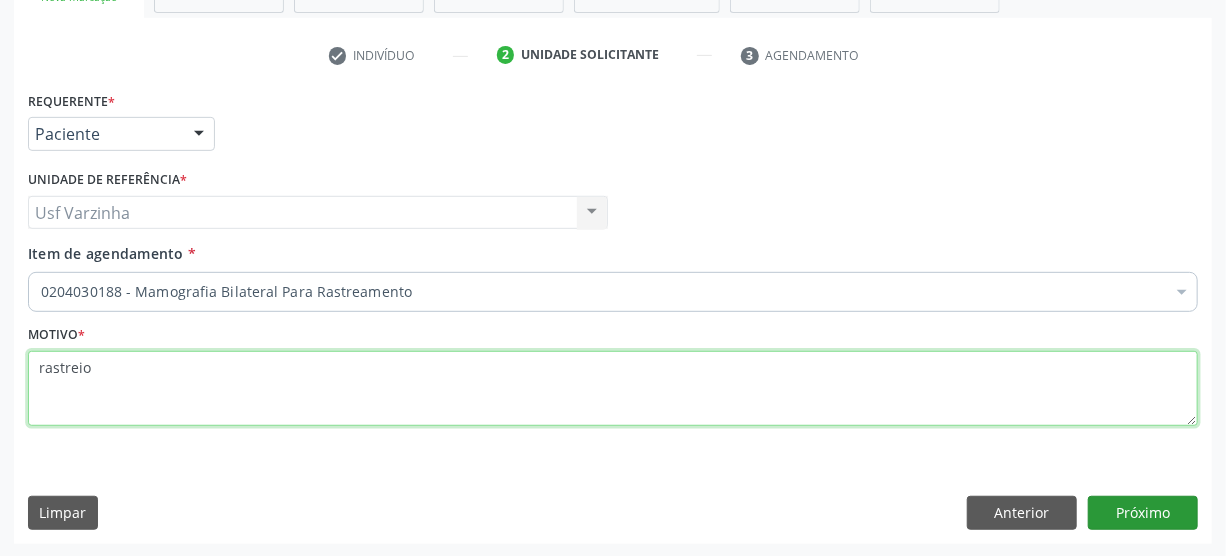 type on "rastreio" 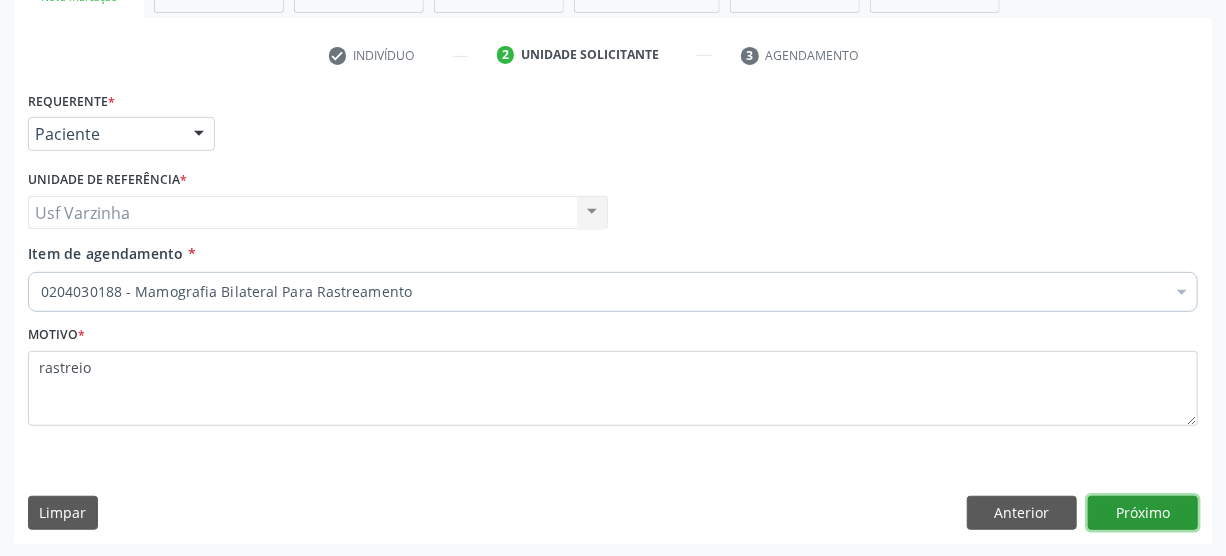 click on "Próximo" at bounding box center [1143, 513] 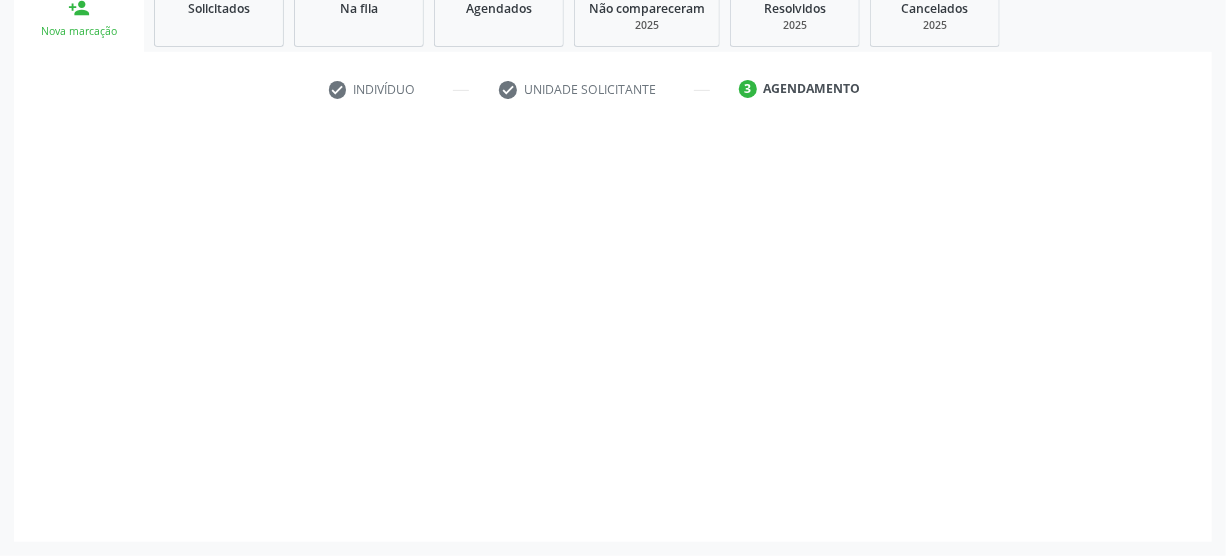 scroll, scrollTop: 312, scrollLeft: 0, axis: vertical 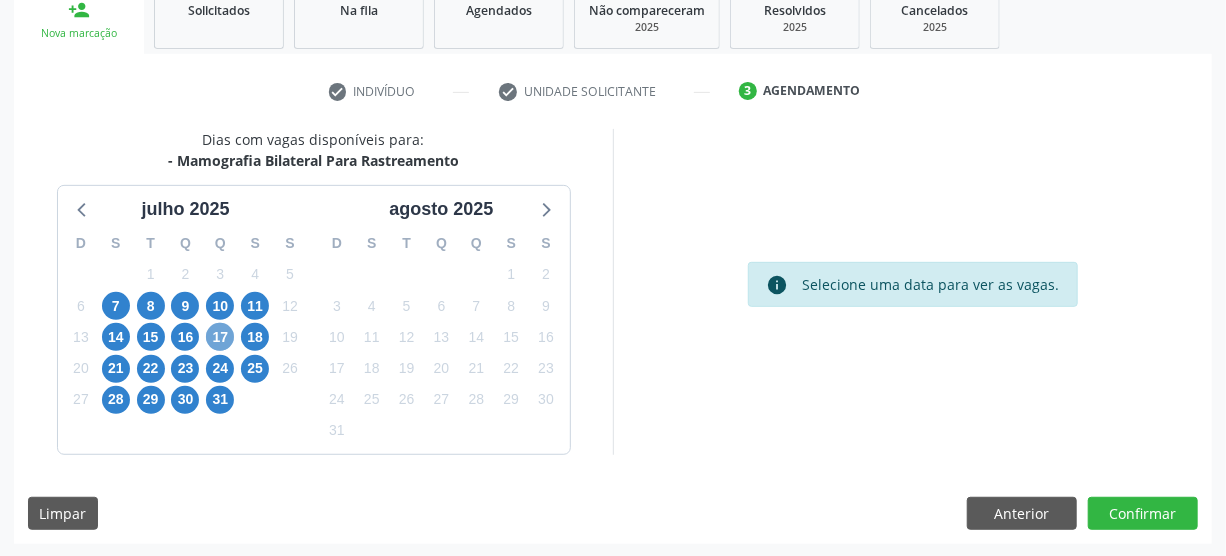 click on "17" at bounding box center [220, 337] 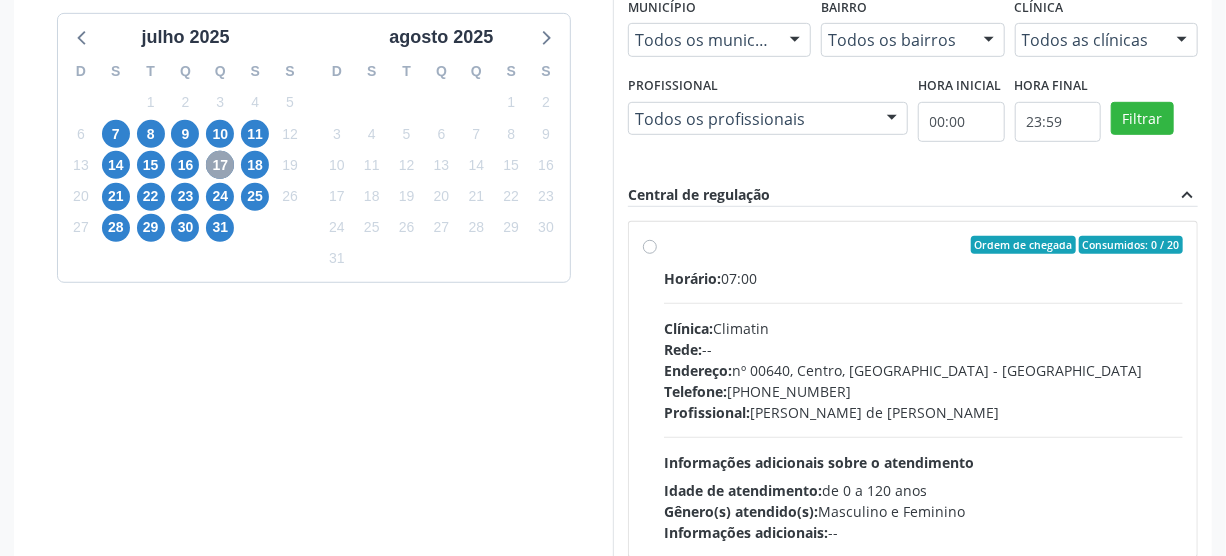 scroll, scrollTop: 494, scrollLeft: 0, axis: vertical 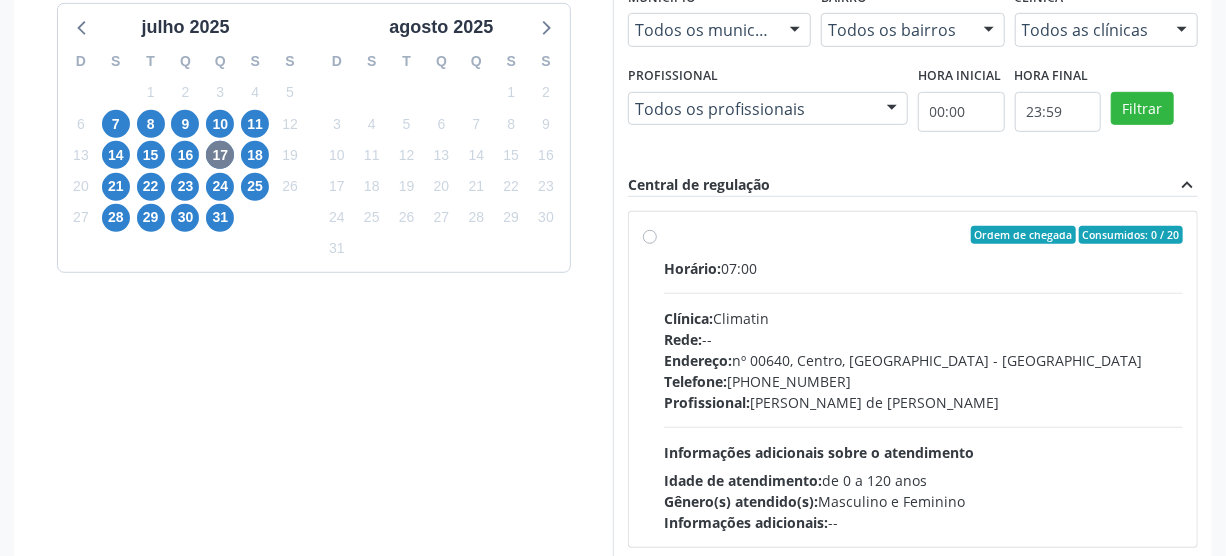 click on "Ordem de chegada
Consumidos: 0 / 20
Horário:   07:00
Clínica:  Climatin
Rede:
--
Endereço:   nº 00640, [GEOGRAPHIC_DATA] - PE
Telefone:   [PHONE_NUMBER]
Profissional:
[PERSON_NAME] de [PERSON_NAME]
Informações adicionais sobre o atendimento
Idade de atendimento:
de 0 a 120 anos
Gênero(s) atendido(s):
Masculino e Feminino
Informações adicionais:
--" at bounding box center [923, 379] 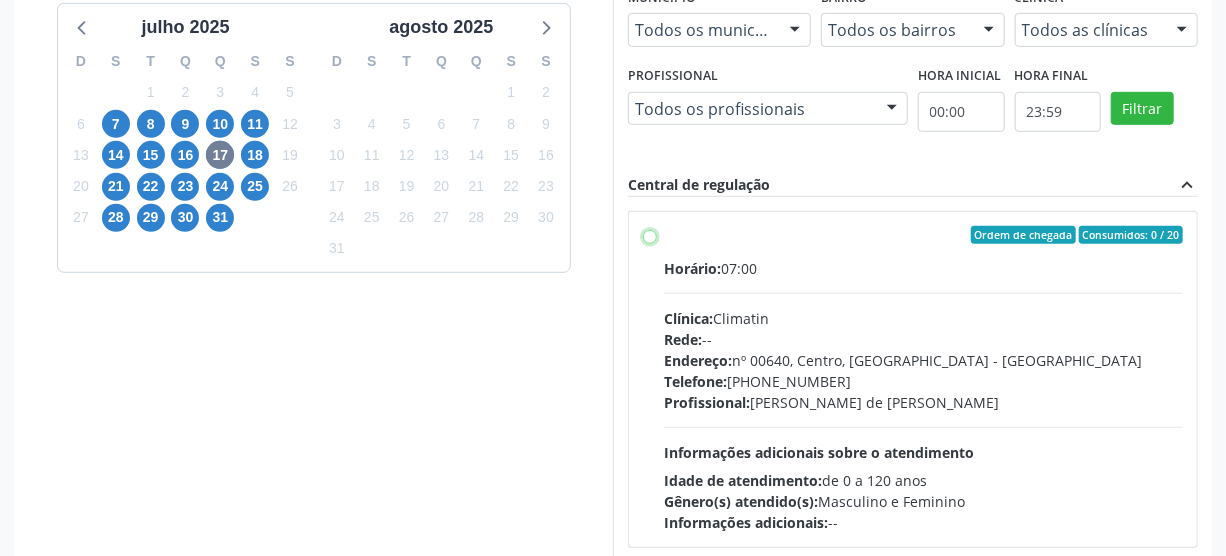 click on "Ordem de chegada
Consumidos: 0 / 20
Horário:   07:00
Clínica:  Climatin
Rede:
--
Endereço:   nº 00640, [GEOGRAPHIC_DATA] - PE
Telefone:   [PHONE_NUMBER]
Profissional:
[PERSON_NAME] de [PERSON_NAME]
Informações adicionais sobre o atendimento
Idade de atendimento:
de 0 a 120 anos
Gênero(s) atendido(s):
Masculino e Feminino
Informações adicionais:
--" at bounding box center (650, 235) 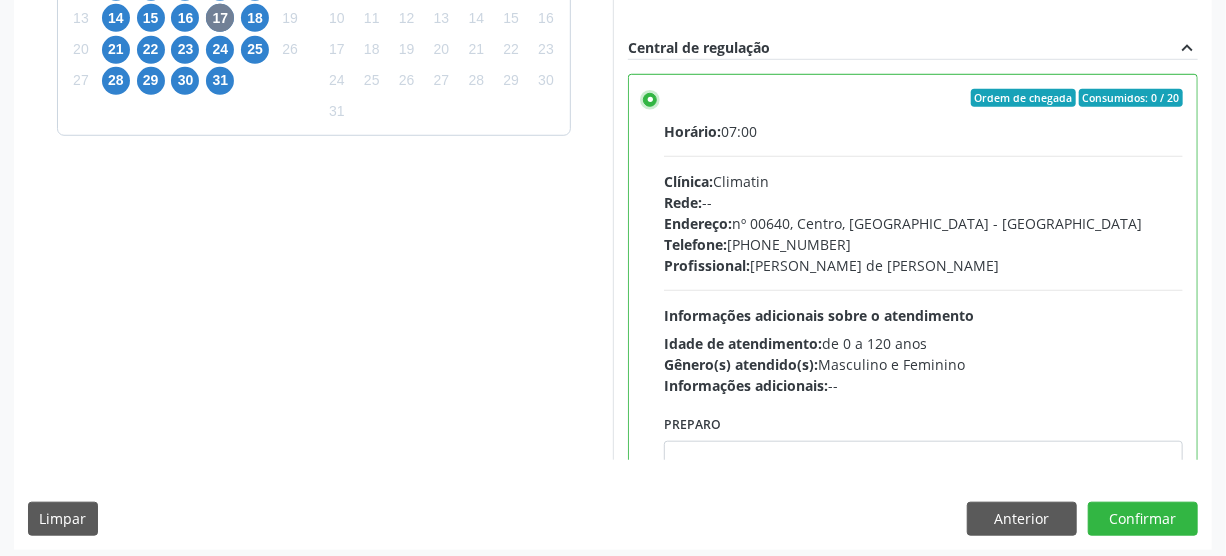 scroll, scrollTop: 637, scrollLeft: 0, axis: vertical 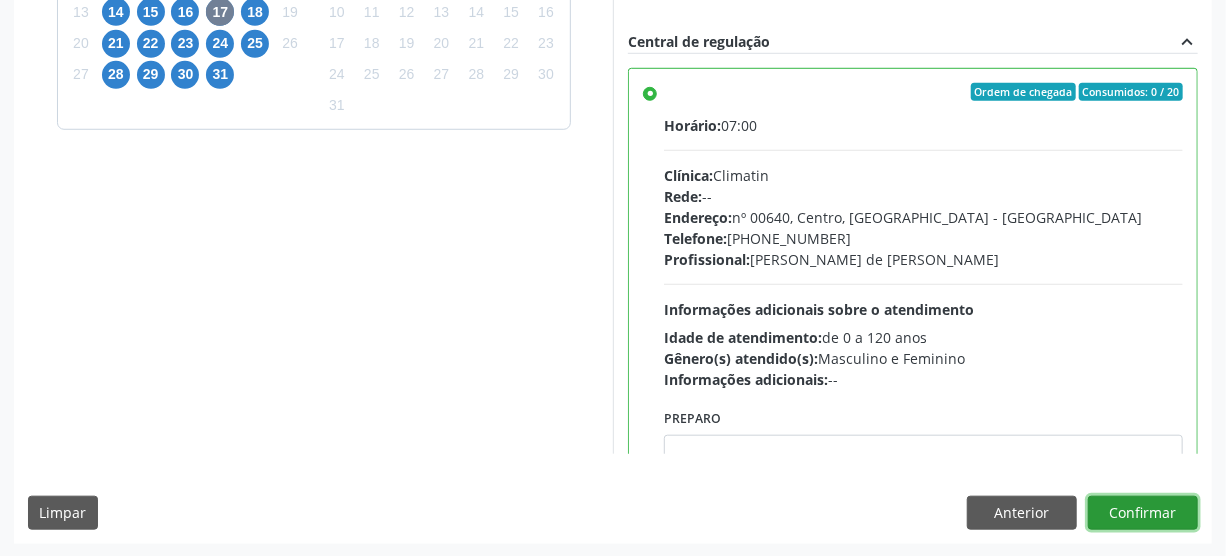 click on "Confirmar" at bounding box center (1143, 513) 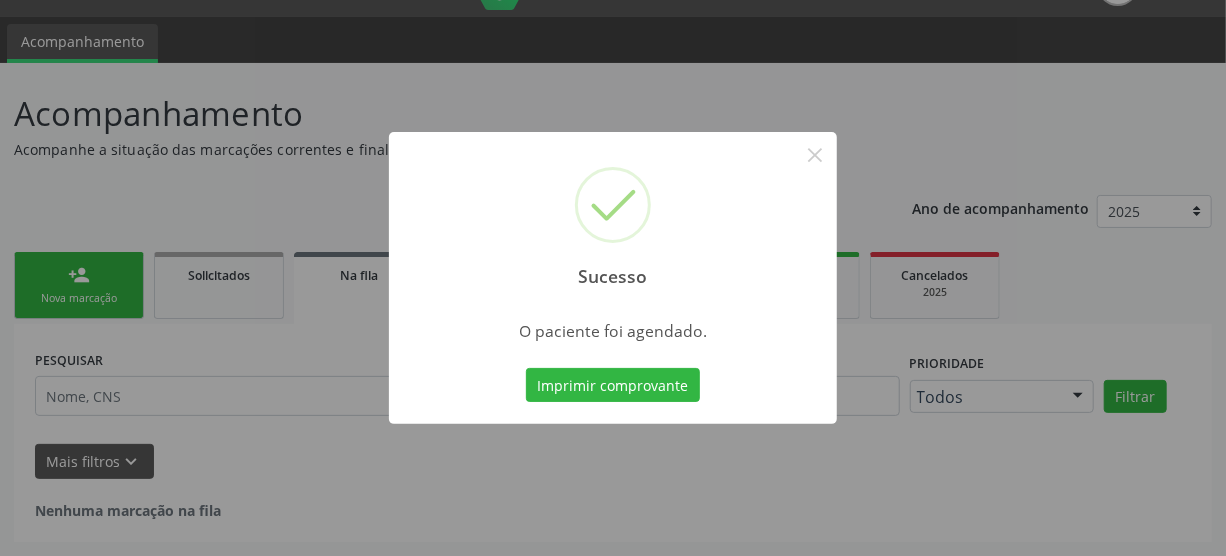 scroll, scrollTop: 45, scrollLeft: 0, axis: vertical 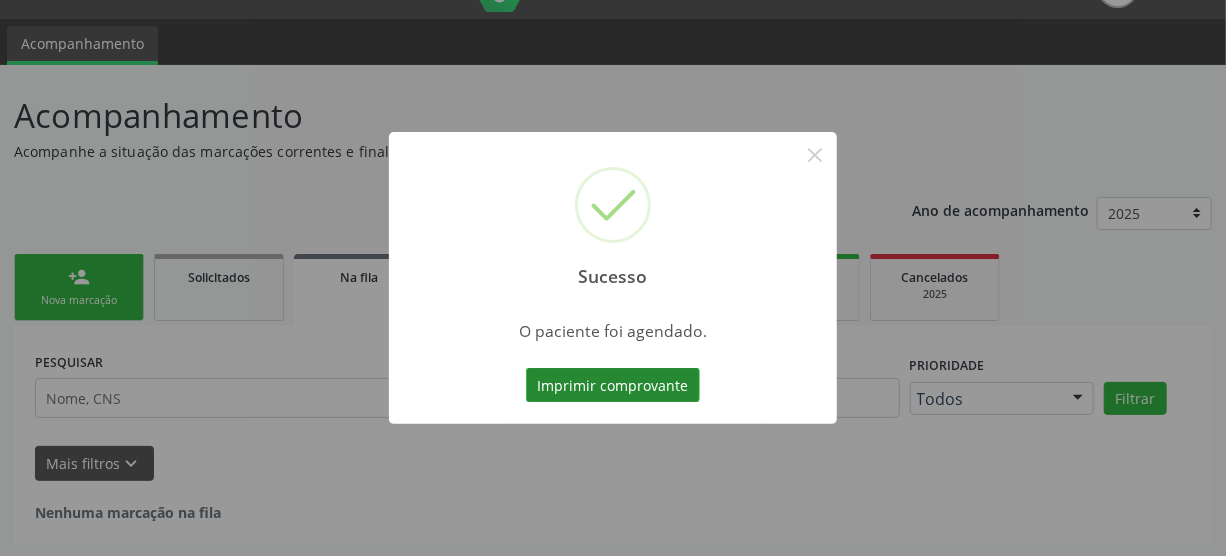 click on "Imprimir comprovante" at bounding box center (613, 385) 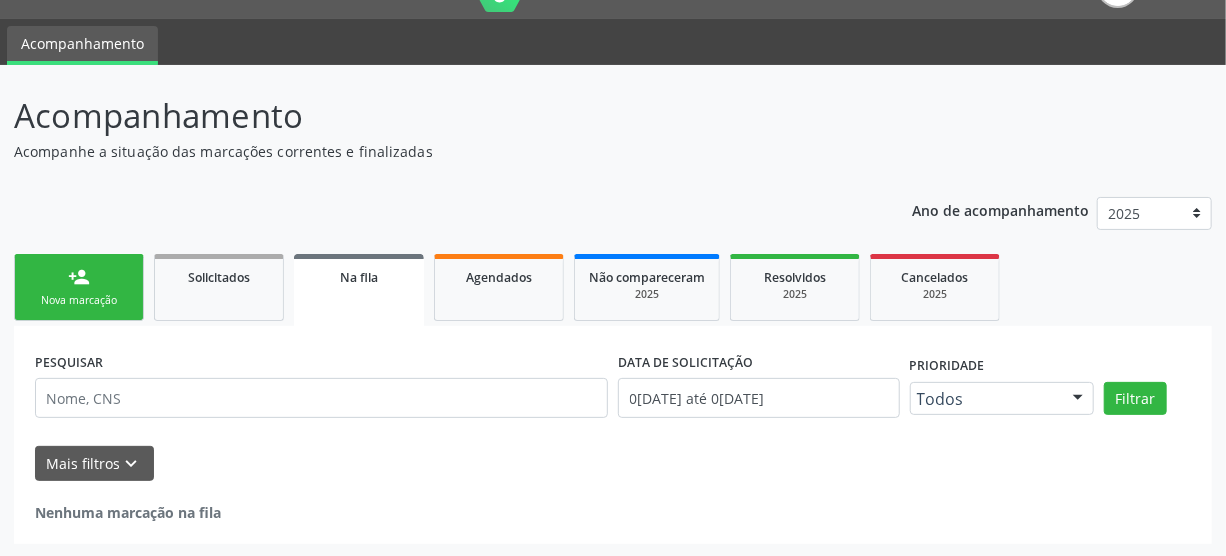 click on "person_add
Nova marcação" at bounding box center (79, 287) 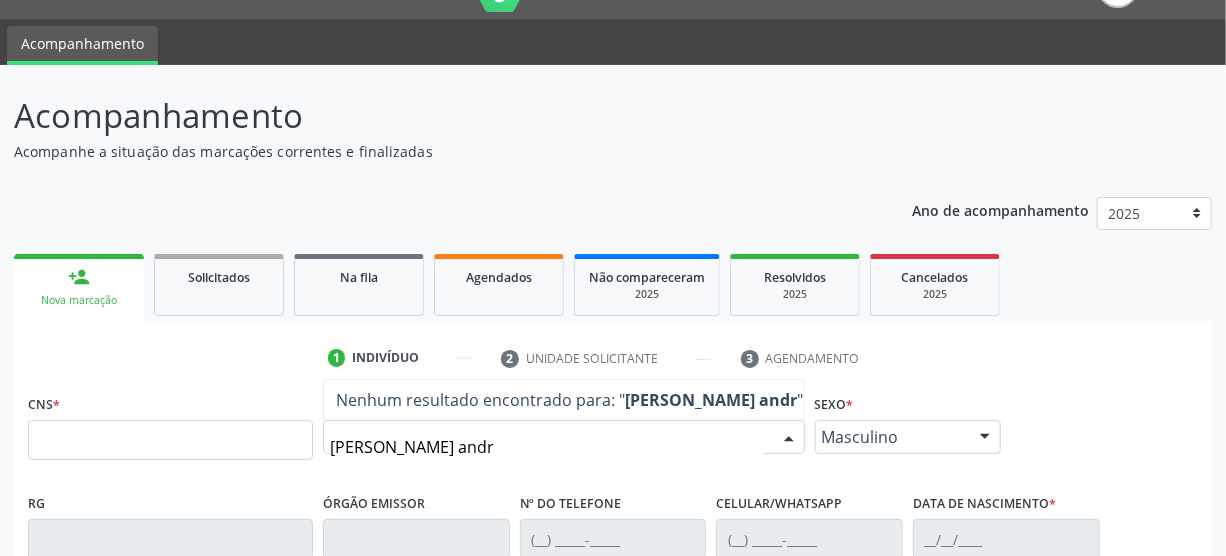 type on "[PERSON_NAME]" 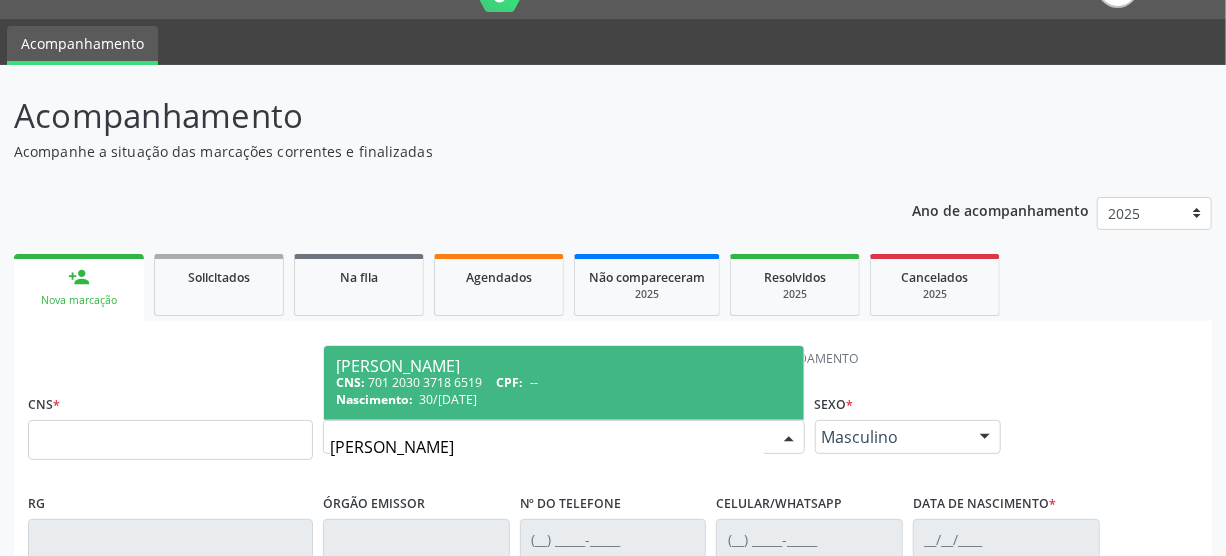 scroll, scrollTop: 136, scrollLeft: 0, axis: vertical 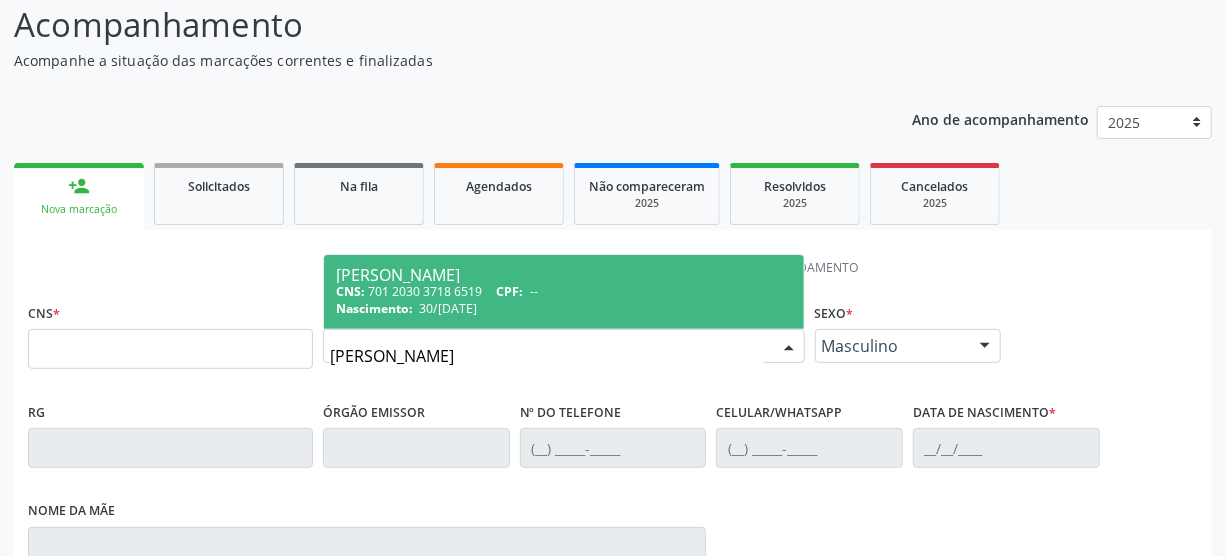 click on "[PERSON_NAME]" at bounding box center [564, 275] 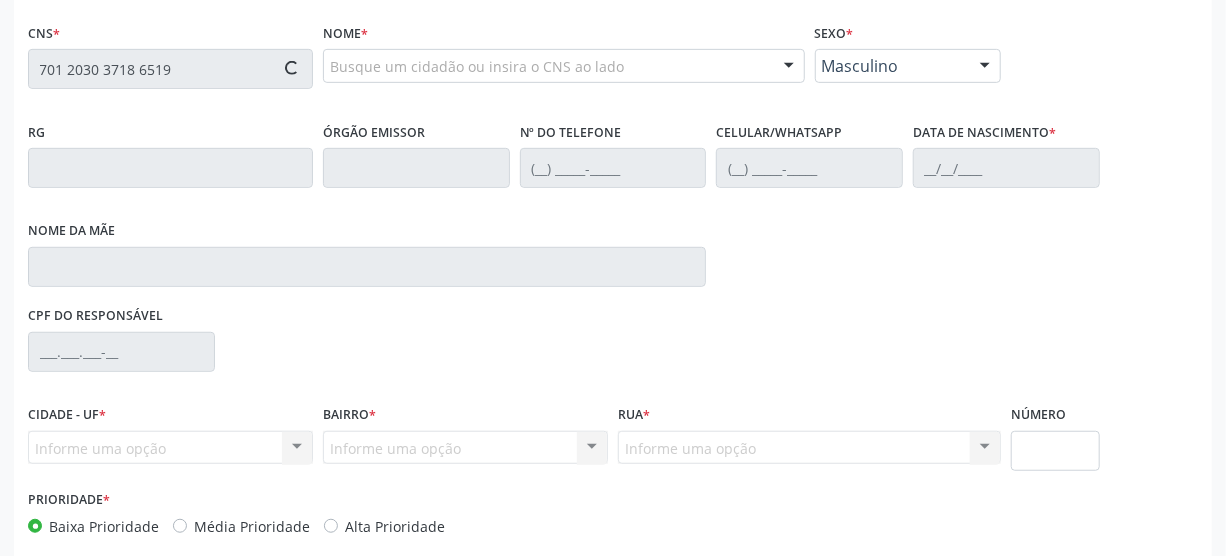type on "701 2030 3718 6519" 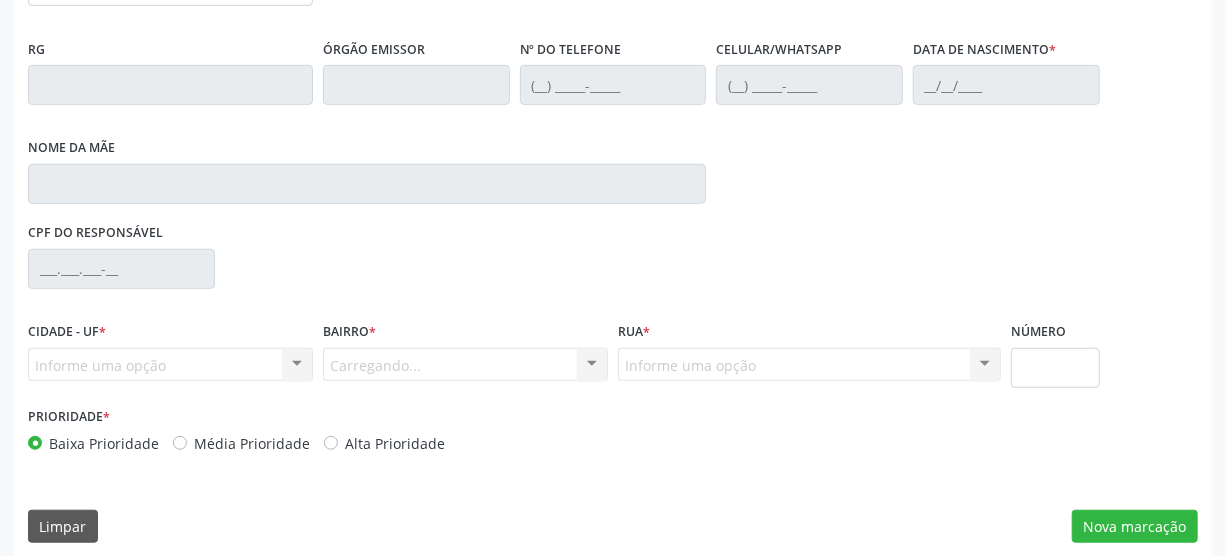scroll, scrollTop: 500, scrollLeft: 0, axis: vertical 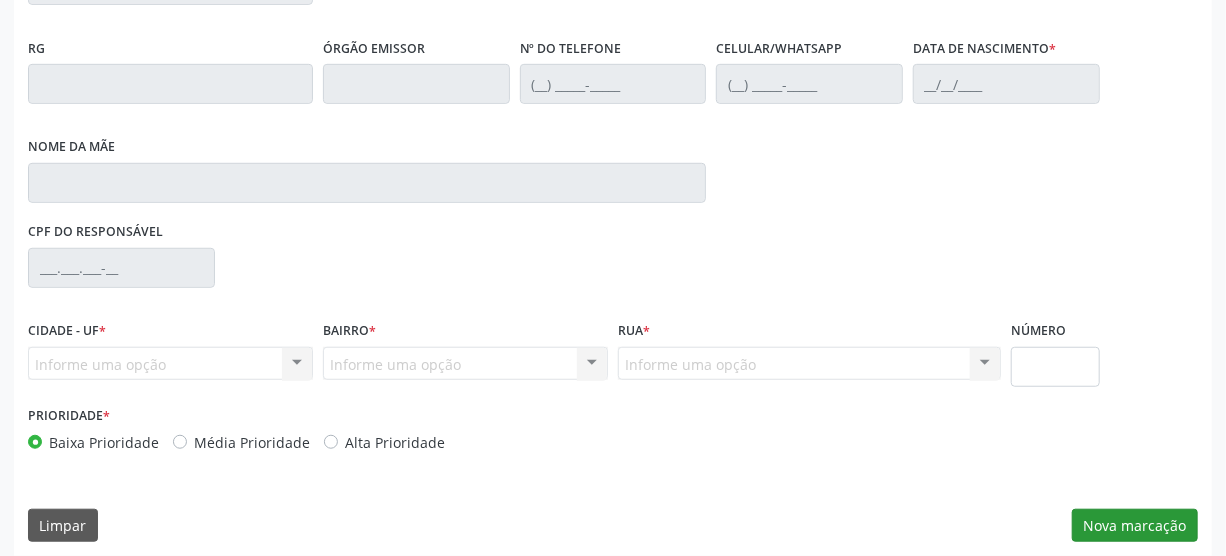 type on "[PHONE_NUMBER]" 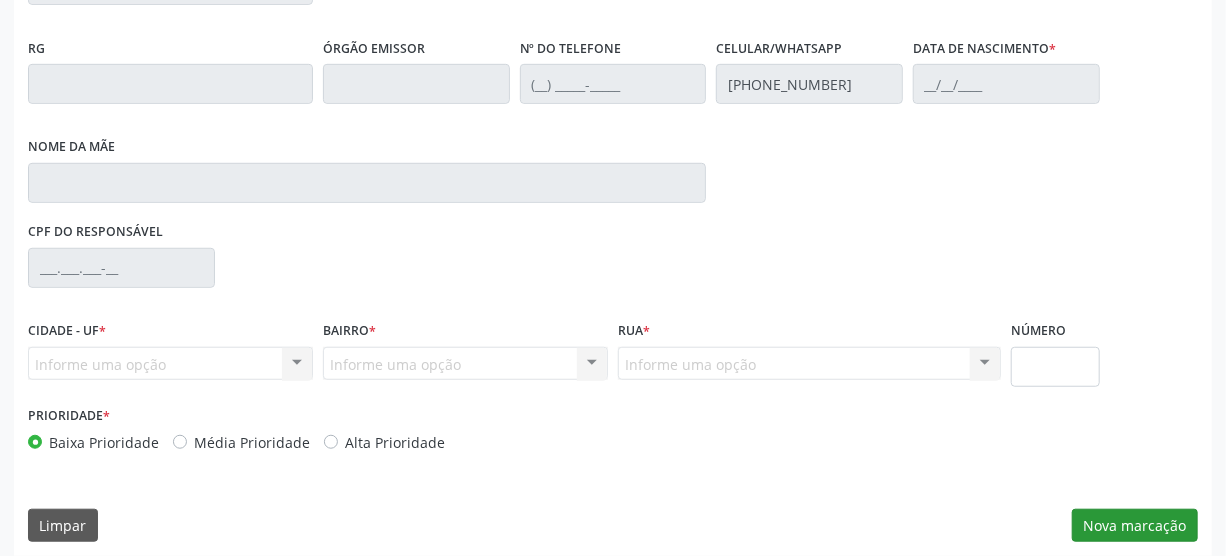 type on "30/[DATE]" 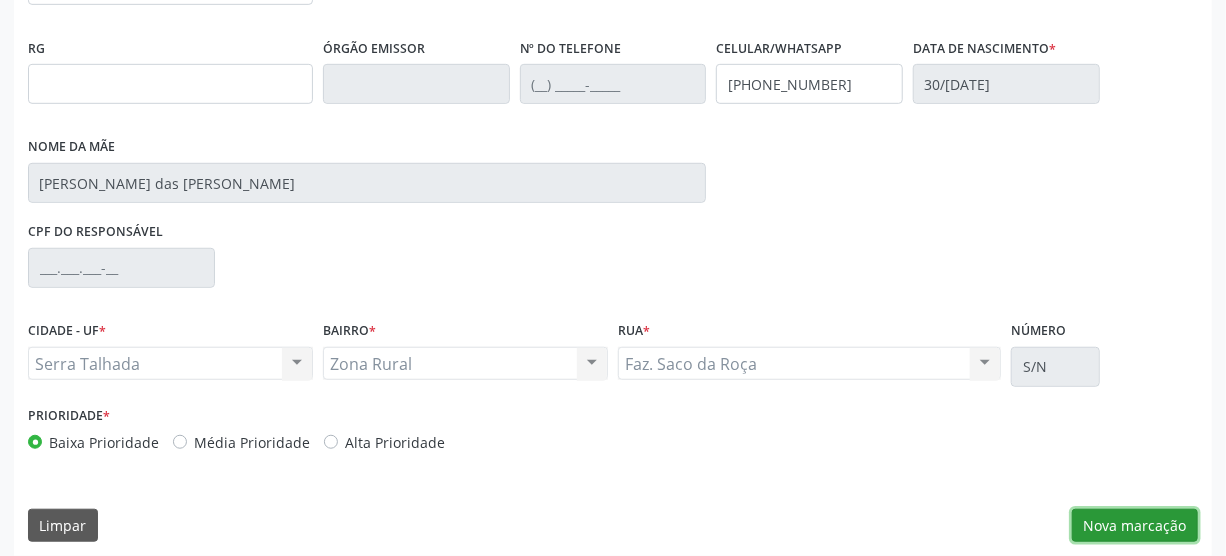 click on "Nova marcação" at bounding box center (1135, 526) 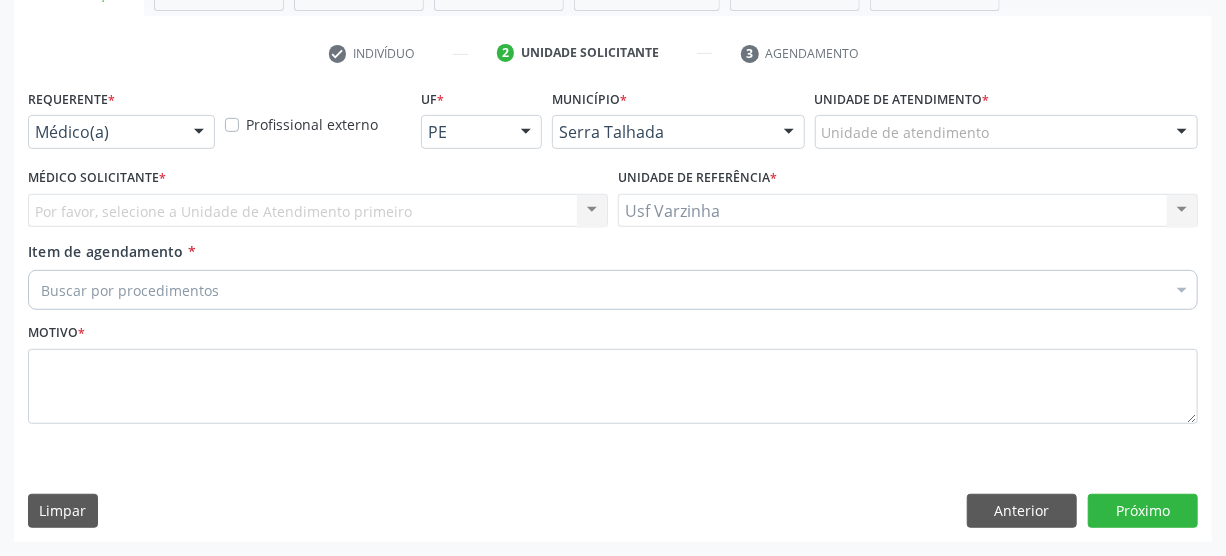scroll, scrollTop: 348, scrollLeft: 0, axis: vertical 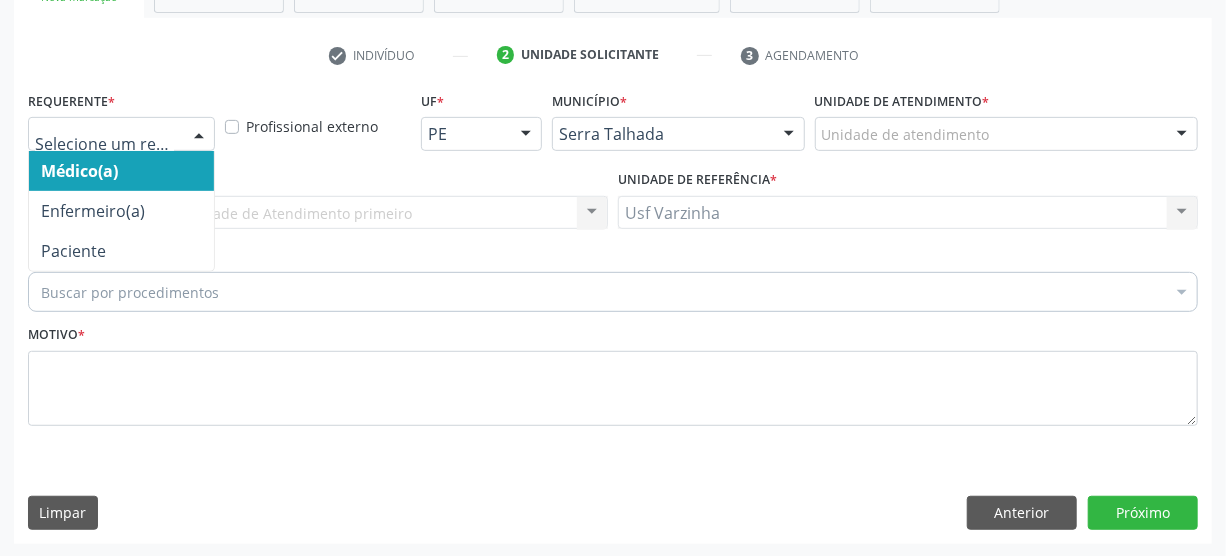 click at bounding box center (121, 134) 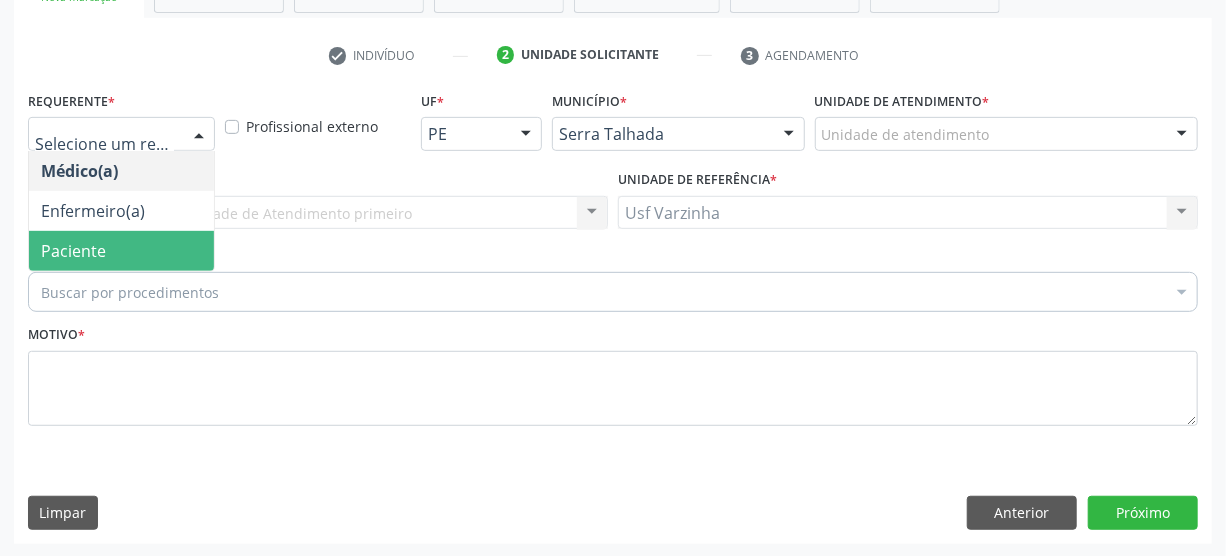 click on "Paciente" at bounding box center [121, 251] 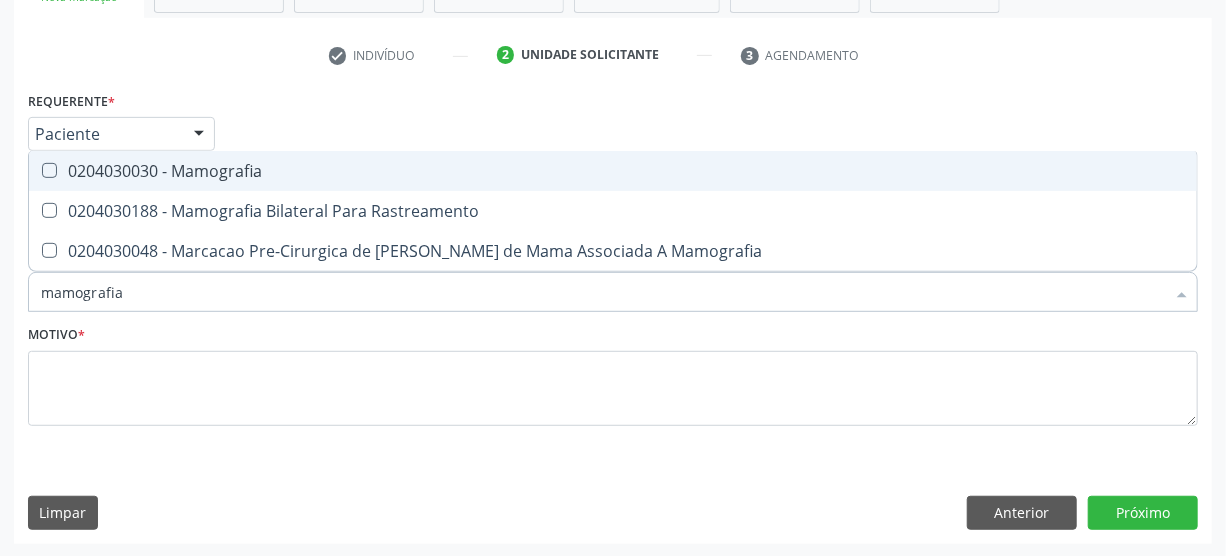 type on "mamografia" 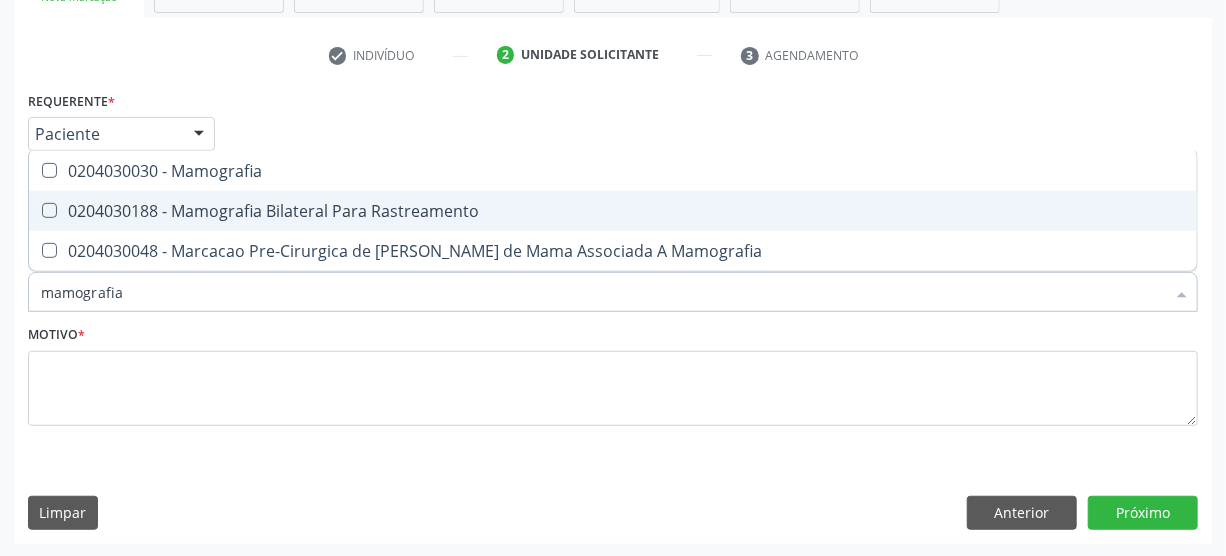 click on "0204030188 - Mamografia Bilateral Para Rastreamento" at bounding box center [613, 211] 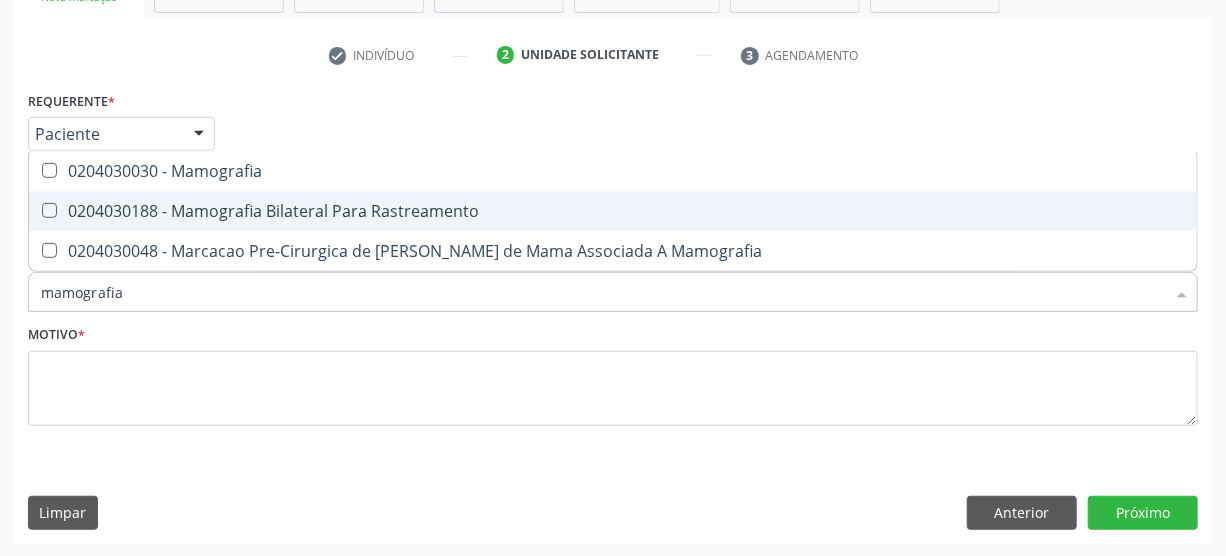 checkbox on "true" 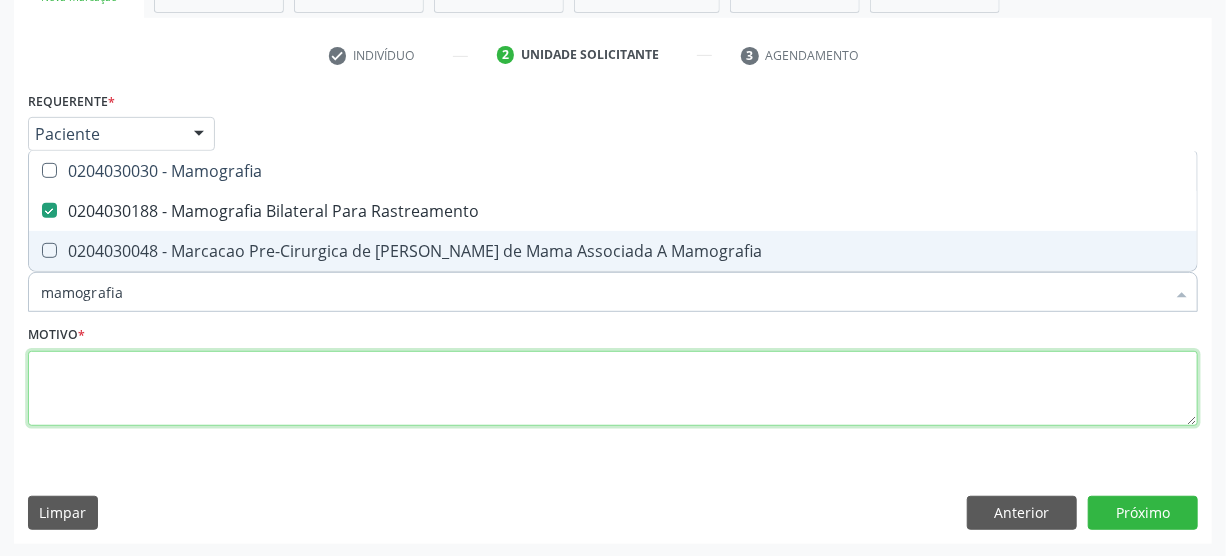 click at bounding box center [613, 389] 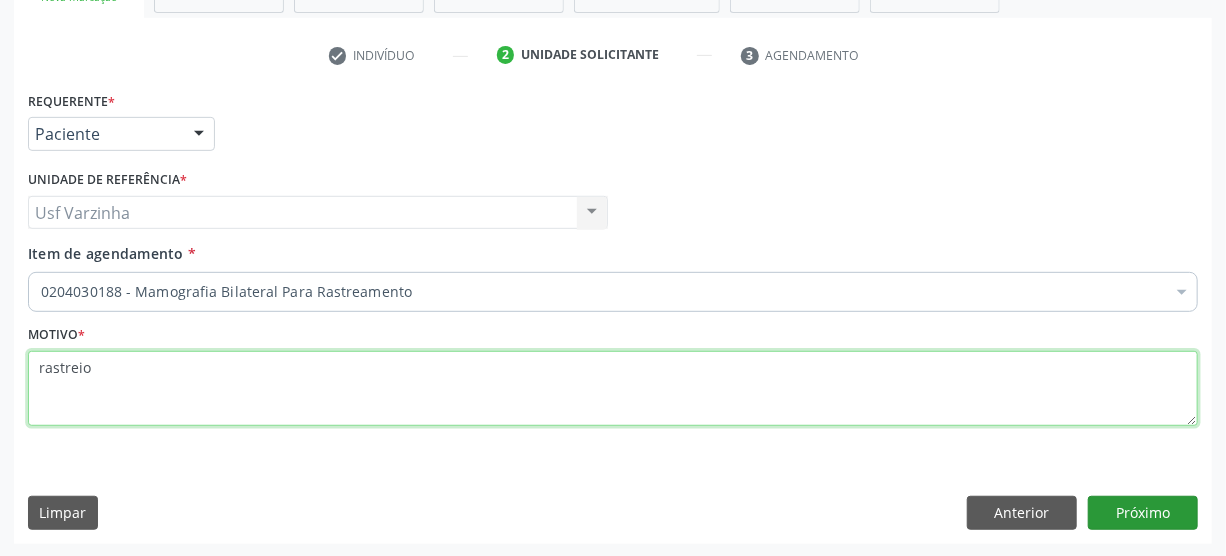 type on "rastreio" 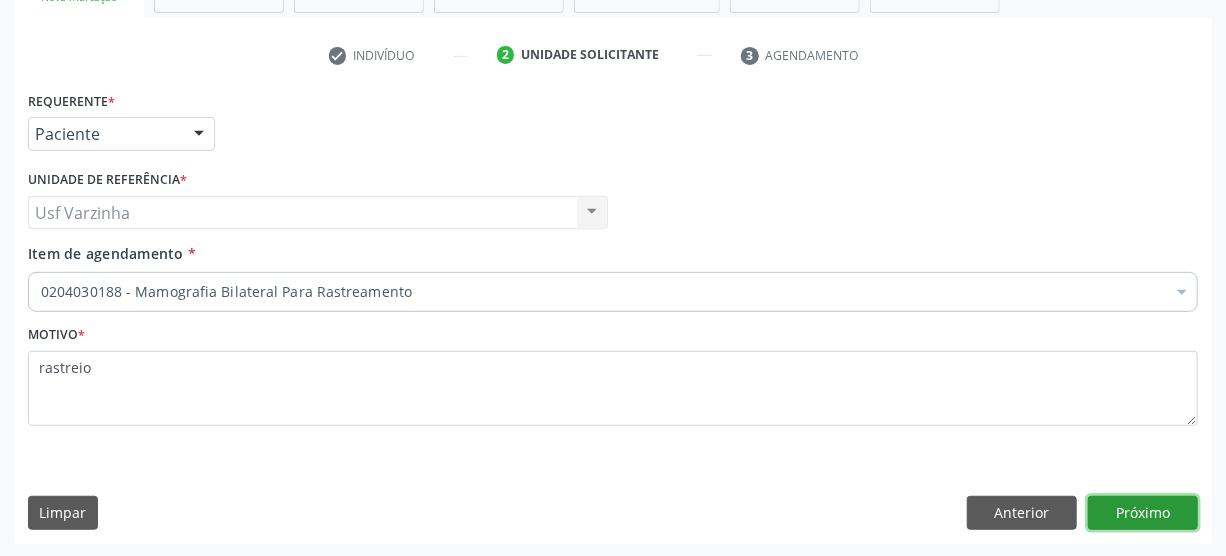 click on "Próximo" at bounding box center [1143, 513] 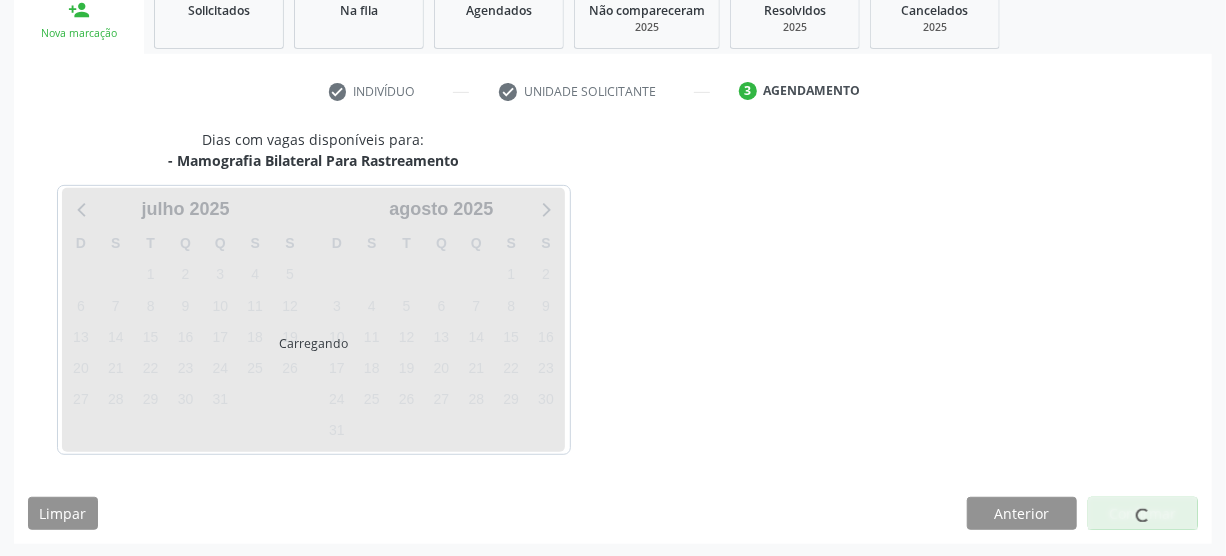 scroll, scrollTop: 312, scrollLeft: 0, axis: vertical 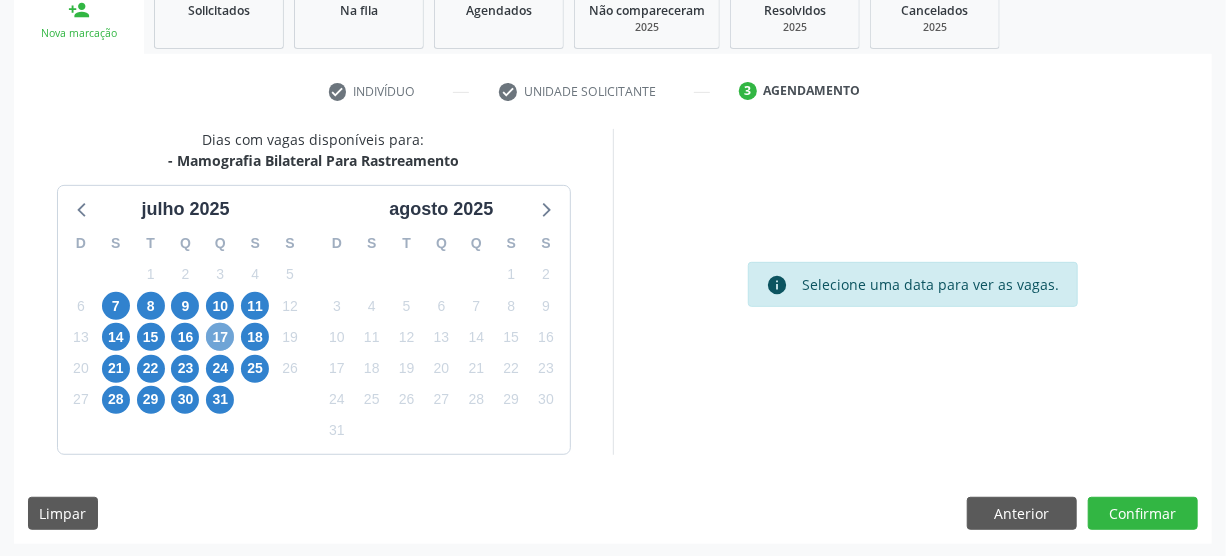 click on "17" at bounding box center [220, 337] 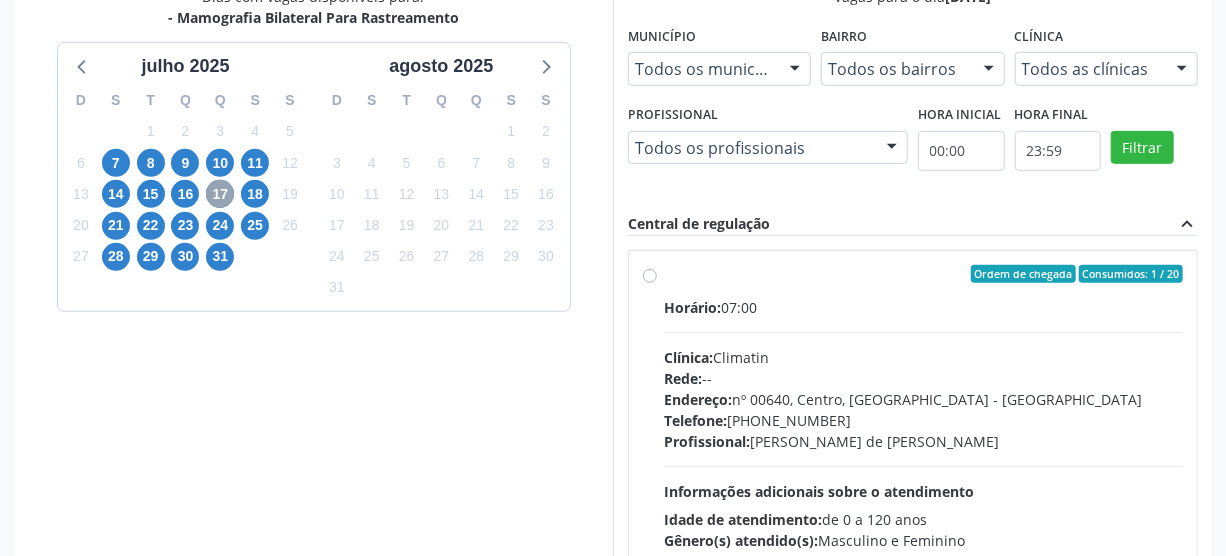 scroll, scrollTop: 494, scrollLeft: 0, axis: vertical 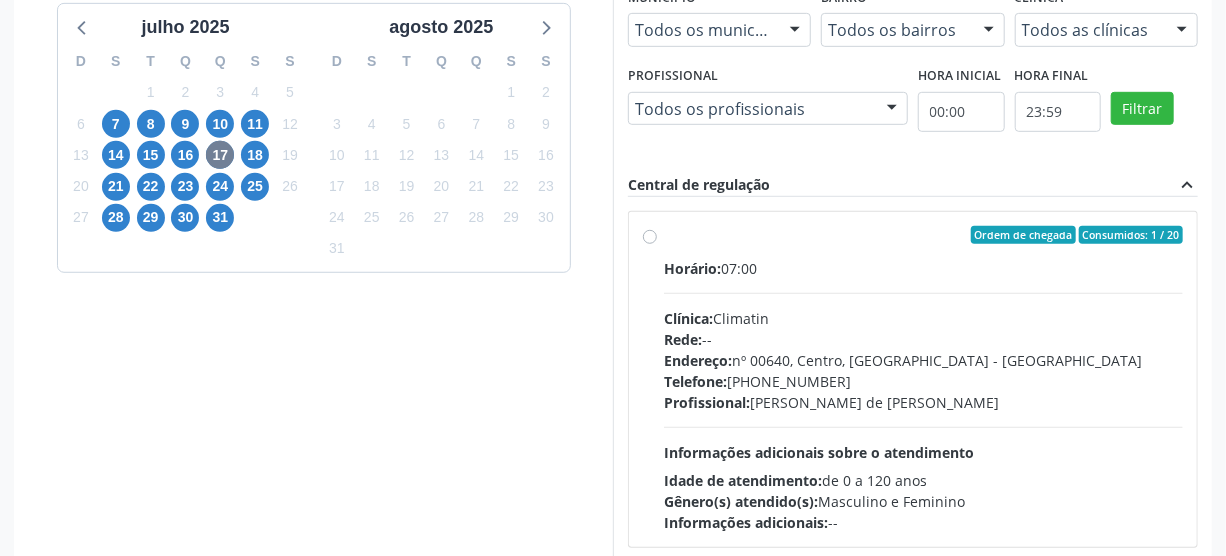 click on "Ordem de chegada
Consumidos: 1 / 20
Horário:   07:00
Clínica:  Climatin
Rede:
--
Endereço:   nº 00640, [GEOGRAPHIC_DATA] - PE
Telefone:   [PHONE_NUMBER]
Profissional:
[PERSON_NAME] de [PERSON_NAME]
Informações adicionais sobre o atendimento
Idade de atendimento:
de 0 a 120 anos
Gênero(s) atendido(s):
Masculino e Feminino
Informações adicionais:
--" at bounding box center (923, 379) 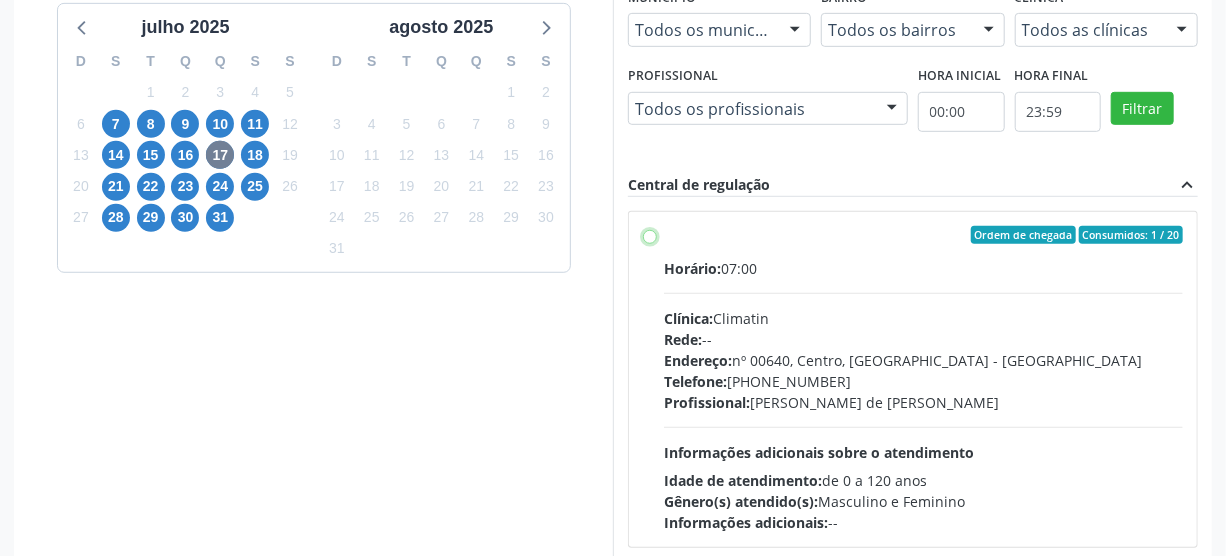click on "Ordem de chegada
Consumidos: 1 / 20
Horário:   07:00
Clínica:  Climatin
Rede:
--
Endereço:   nº 00640, [GEOGRAPHIC_DATA] - PE
Telefone:   [PHONE_NUMBER]
Profissional:
[PERSON_NAME] de [PERSON_NAME]
Informações adicionais sobre o atendimento
Idade de atendimento:
de 0 a 120 anos
Gênero(s) atendido(s):
Masculino e Feminino
Informações adicionais:
--" at bounding box center [650, 235] 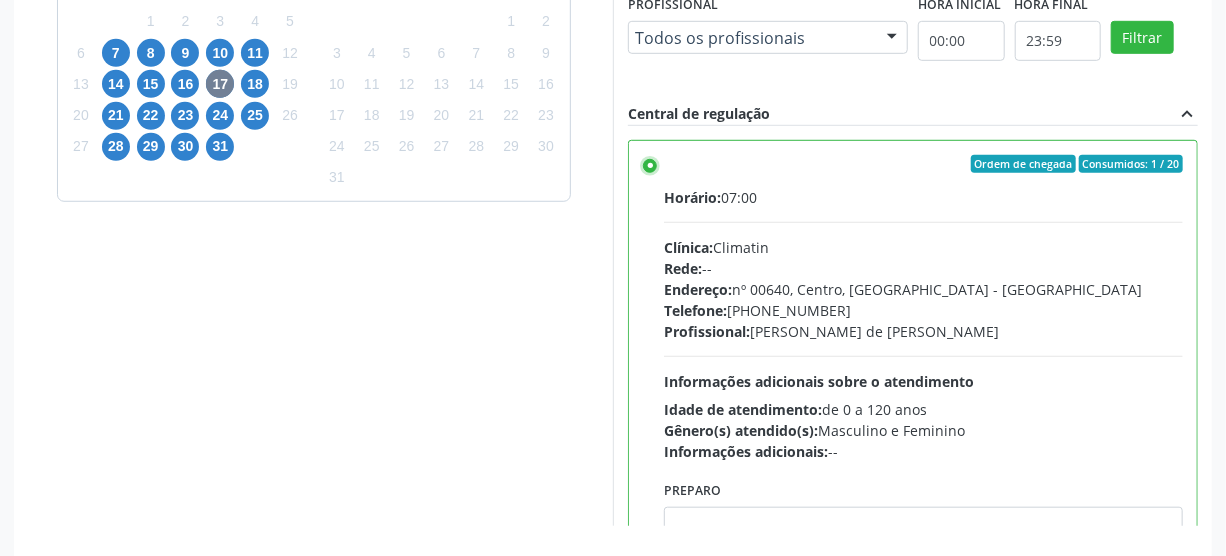 scroll, scrollTop: 637, scrollLeft: 0, axis: vertical 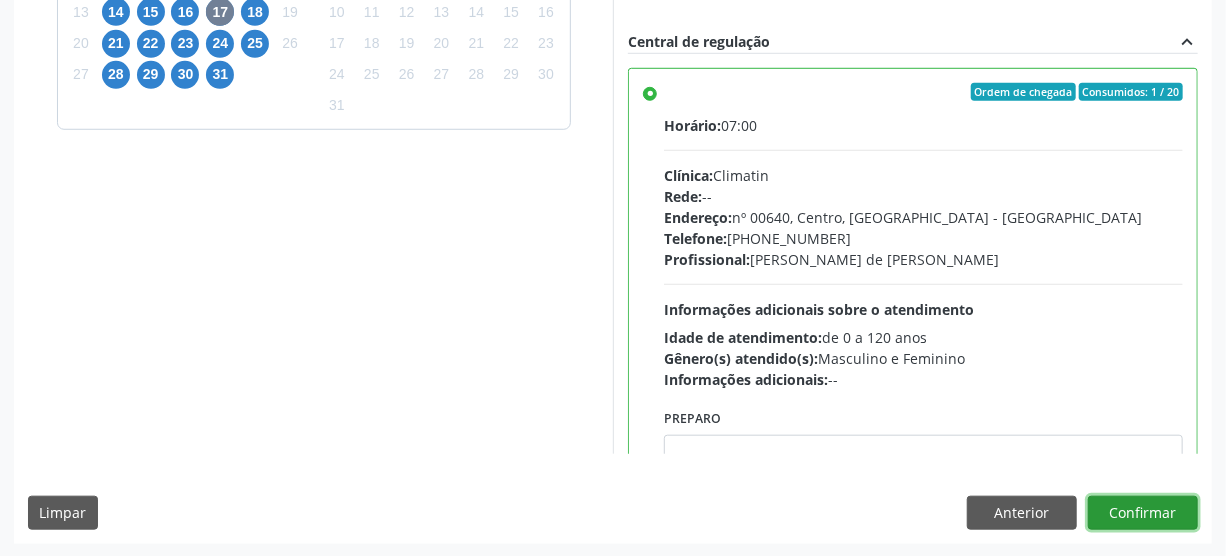 click on "Confirmar" at bounding box center [1143, 513] 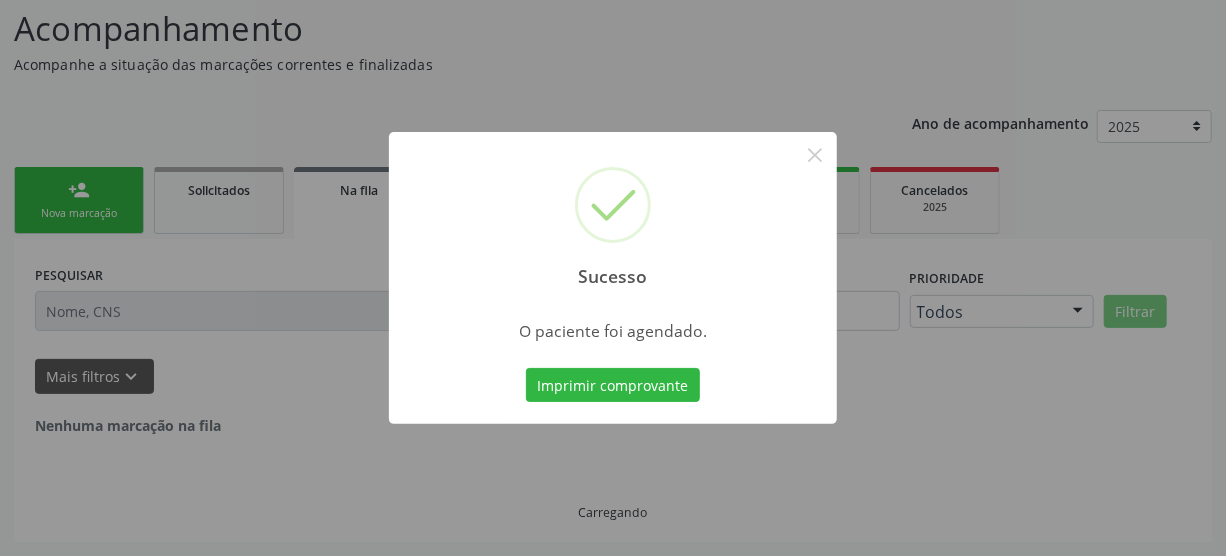 scroll, scrollTop: 45, scrollLeft: 0, axis: vertical 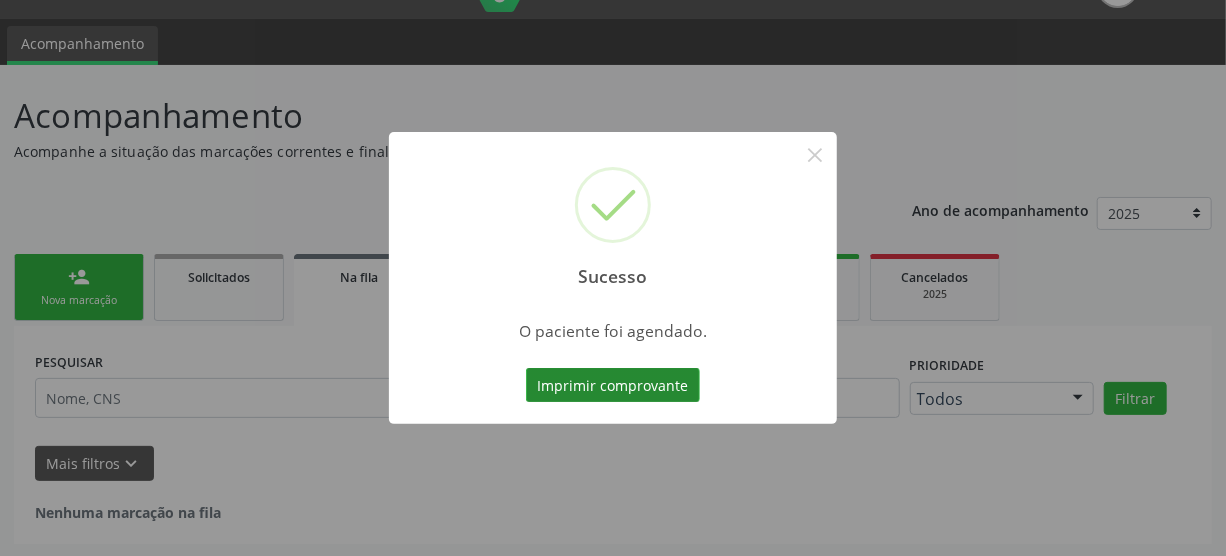 click on "Imprimir comprovante" at bounding box center (613, 385) 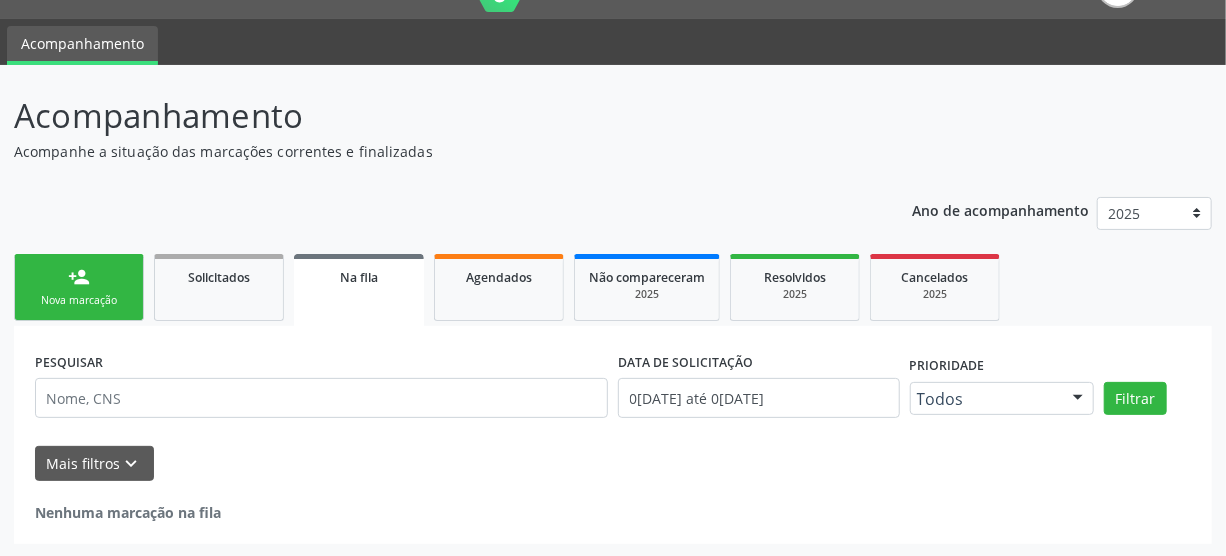 click on "person_add
Nova marcação" at bounding box center (79, 287) 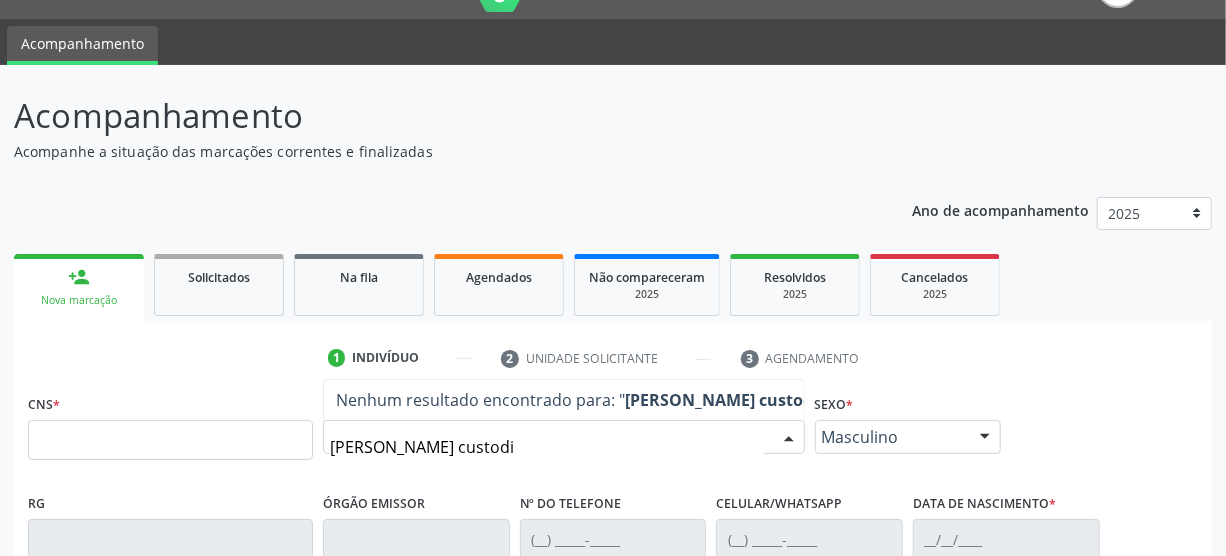 type on "[PERSON_NAME] custodio" 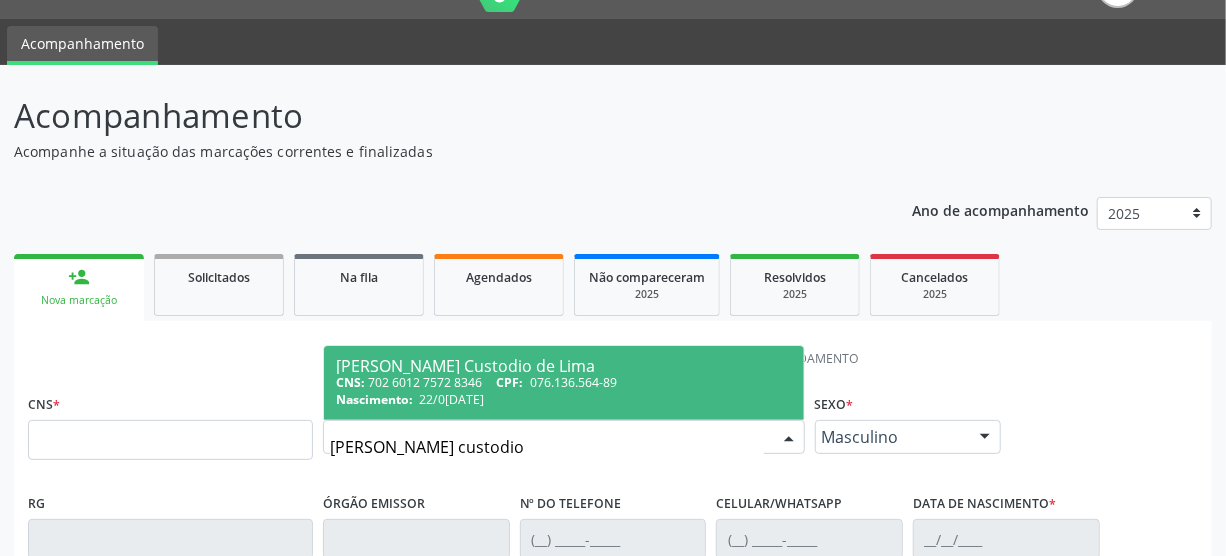 click on "076.136.564-89" at bounding box center (573, 382) 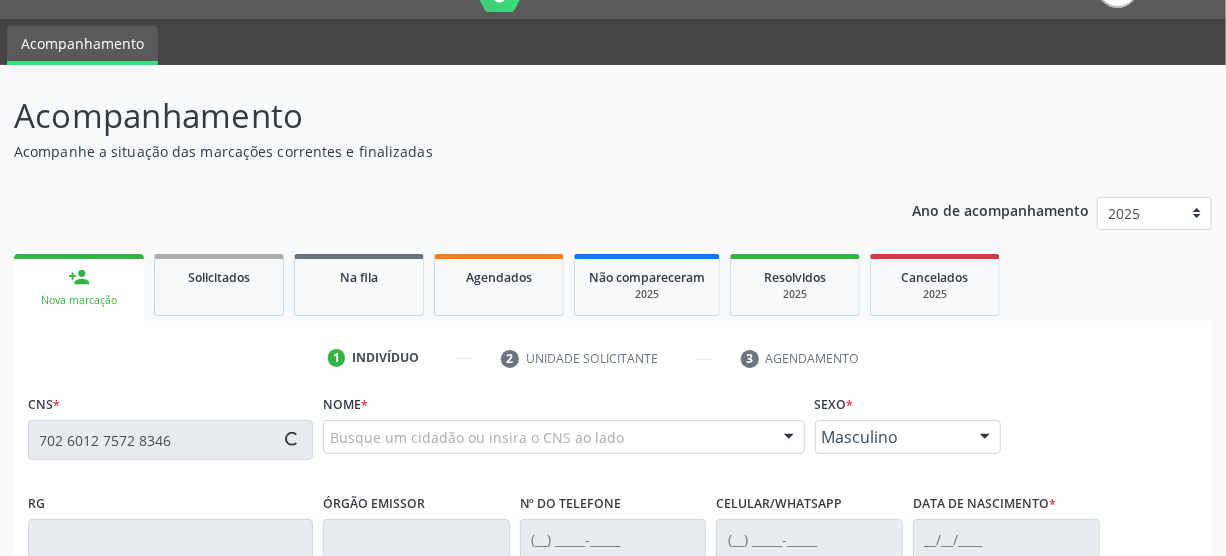 scroll, scrollTop: 227, scrollLeft: 0, axis: vertical 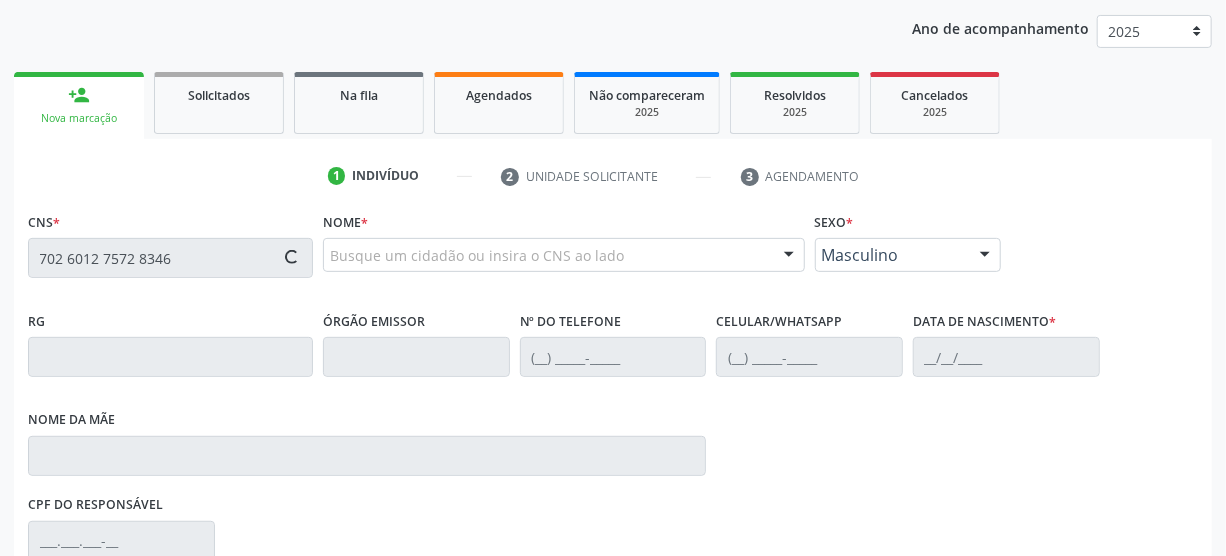 type on "702 6012 7572 8346" 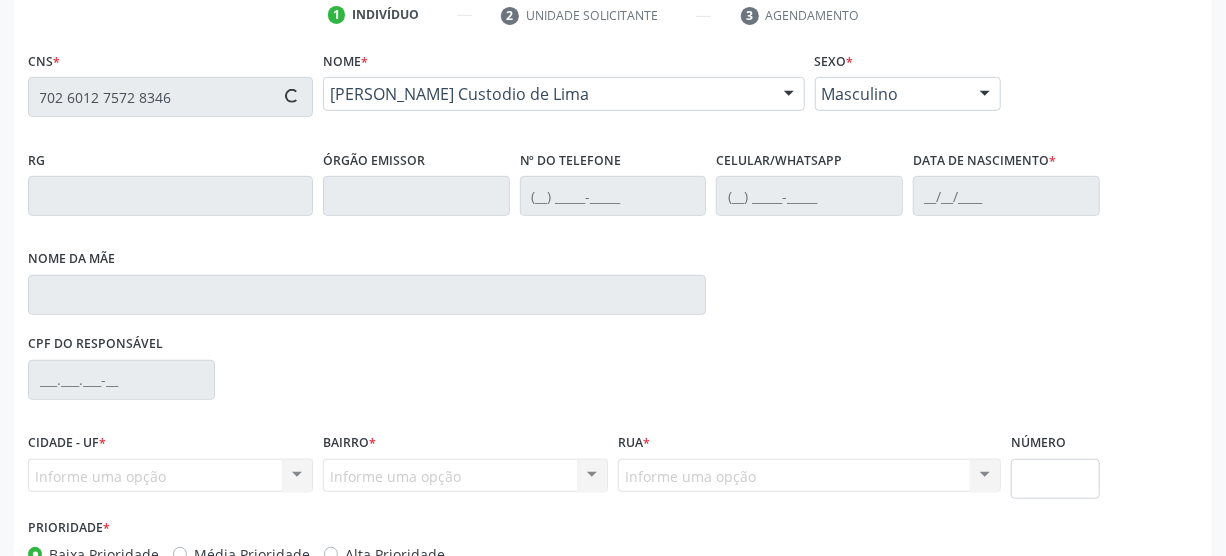 type on "[PHONE_NUMBER]" 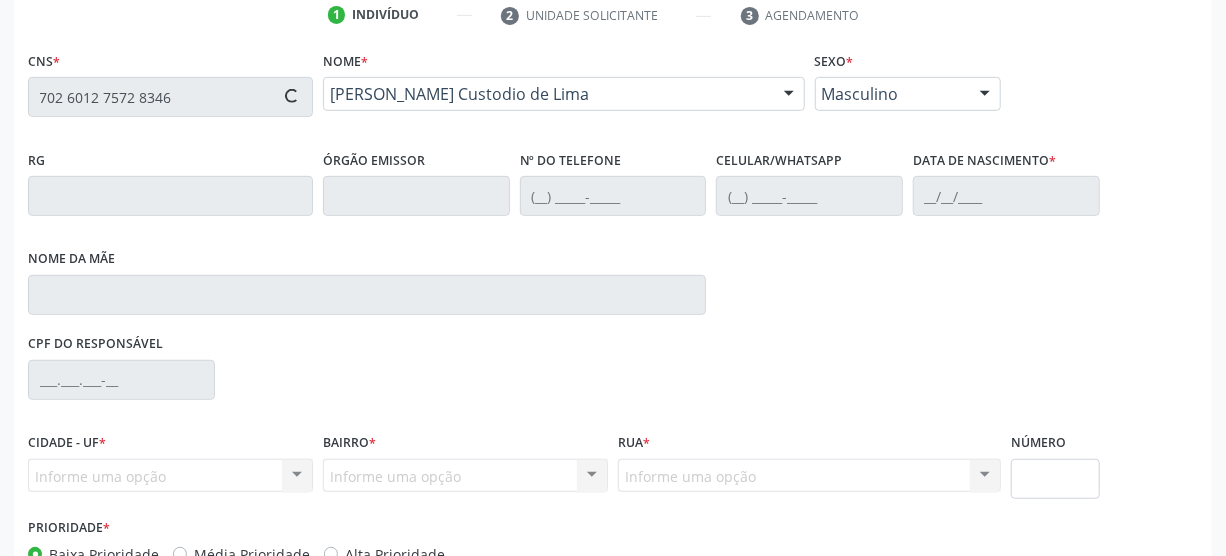 type on "[PHONE_NUMBER]" 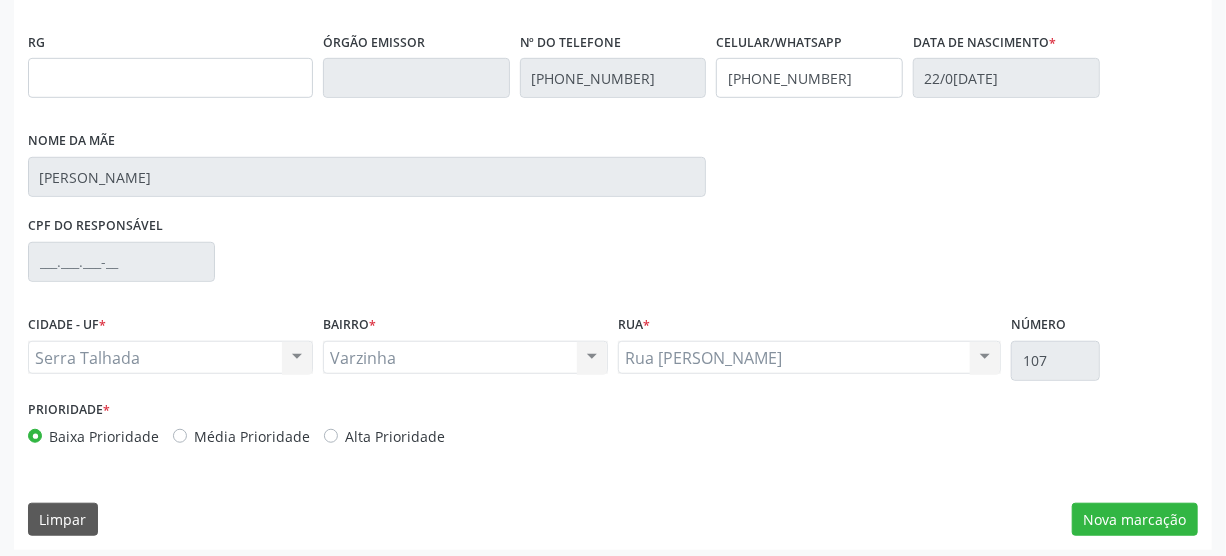 scroll, scrollTop: 512, scrollLeft: 0, axis: vertical 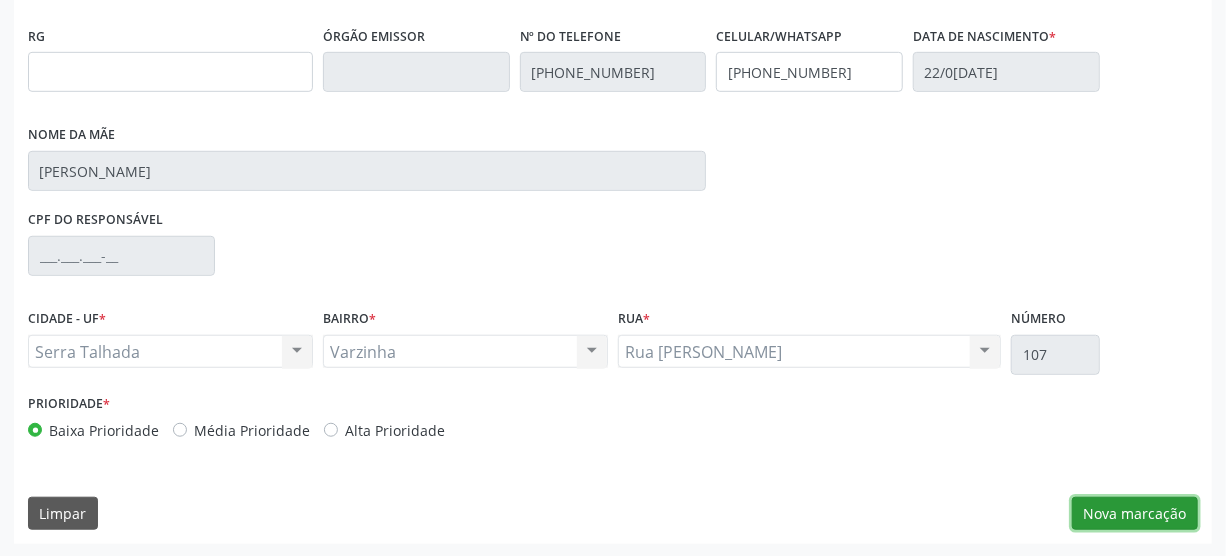 click on "Nova marcação" at bounding box center (1135, 514) 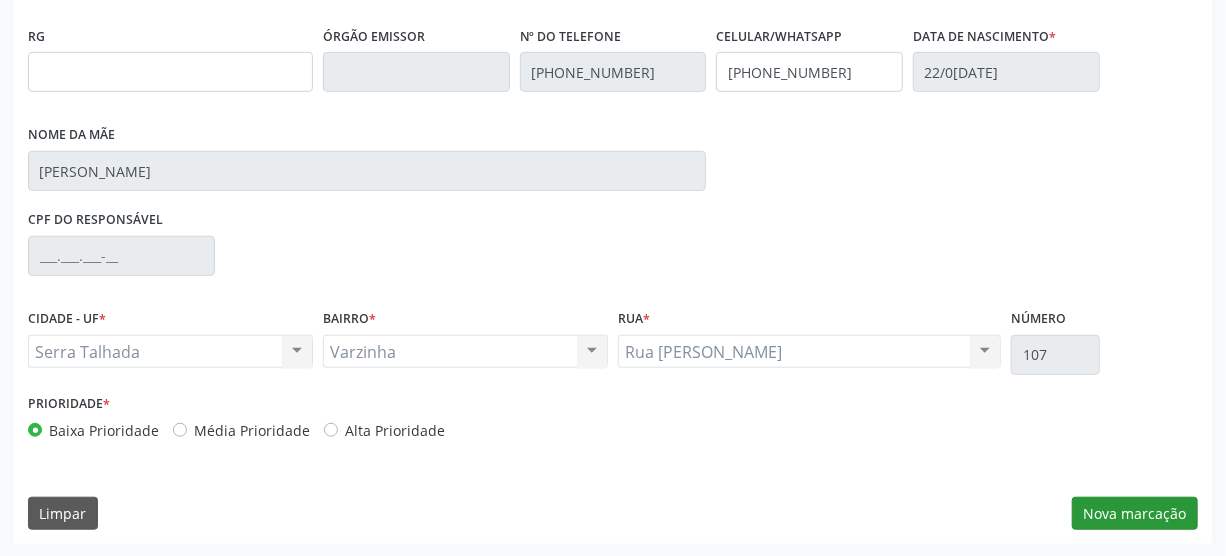 scroll, scrollTop: 348, scrollLeft: 0, axis: vertical 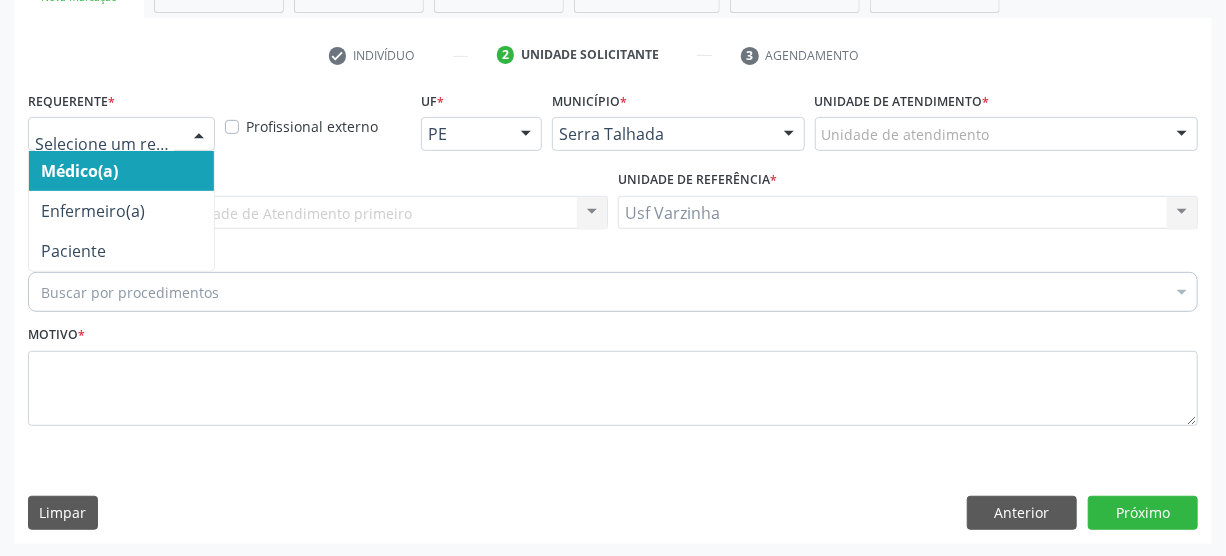 click at bounding box center (199, 135) 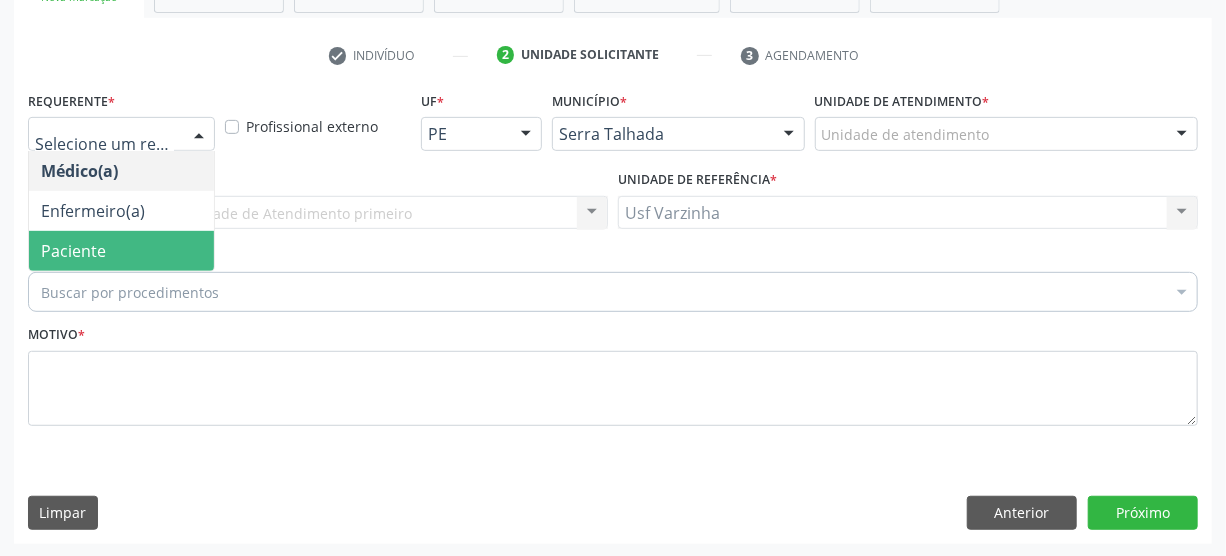 click on "Paciente" at bounding box center [121, 251] 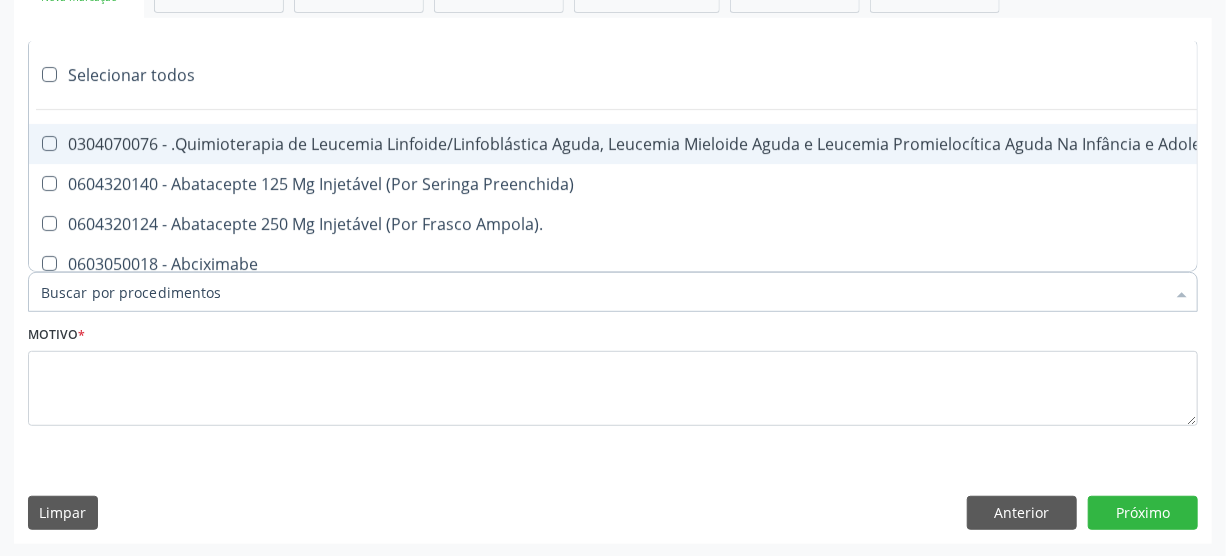type on "b" 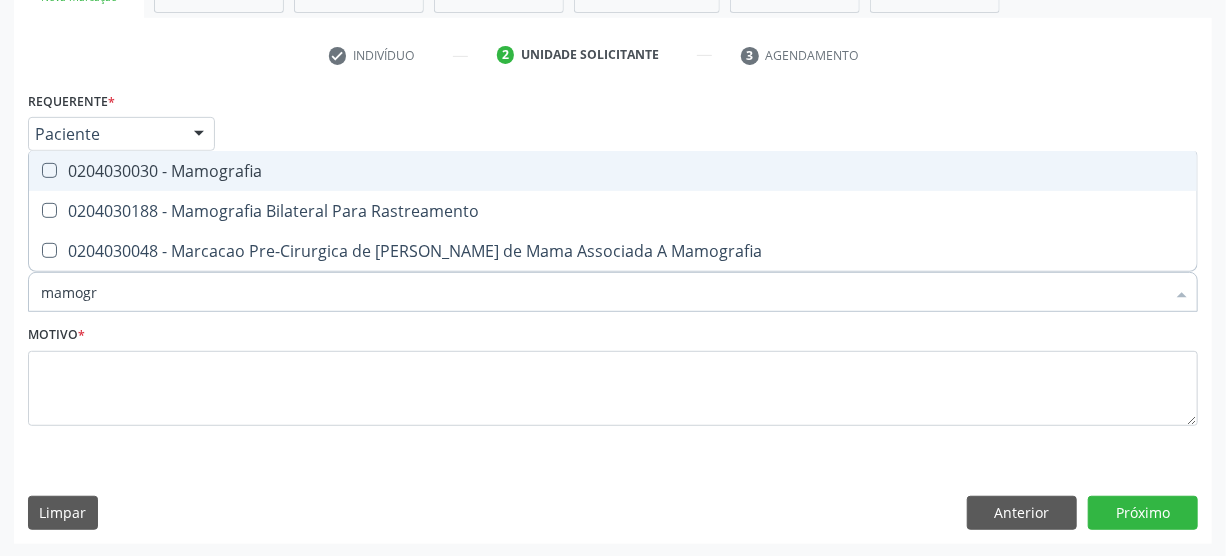 type on "mamogra" 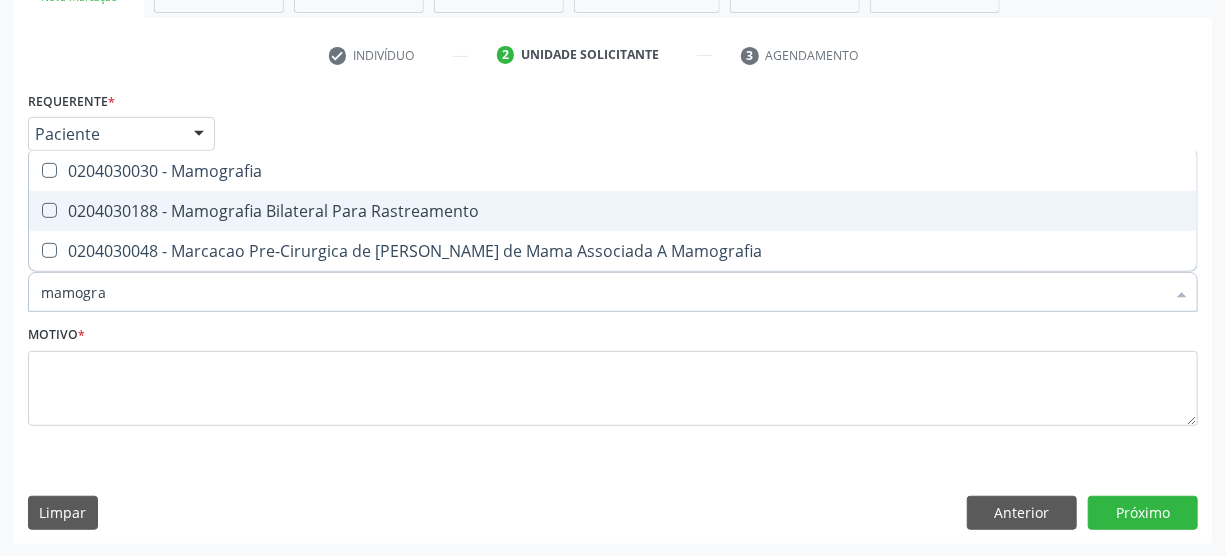 click at bounding box center [49, 210] 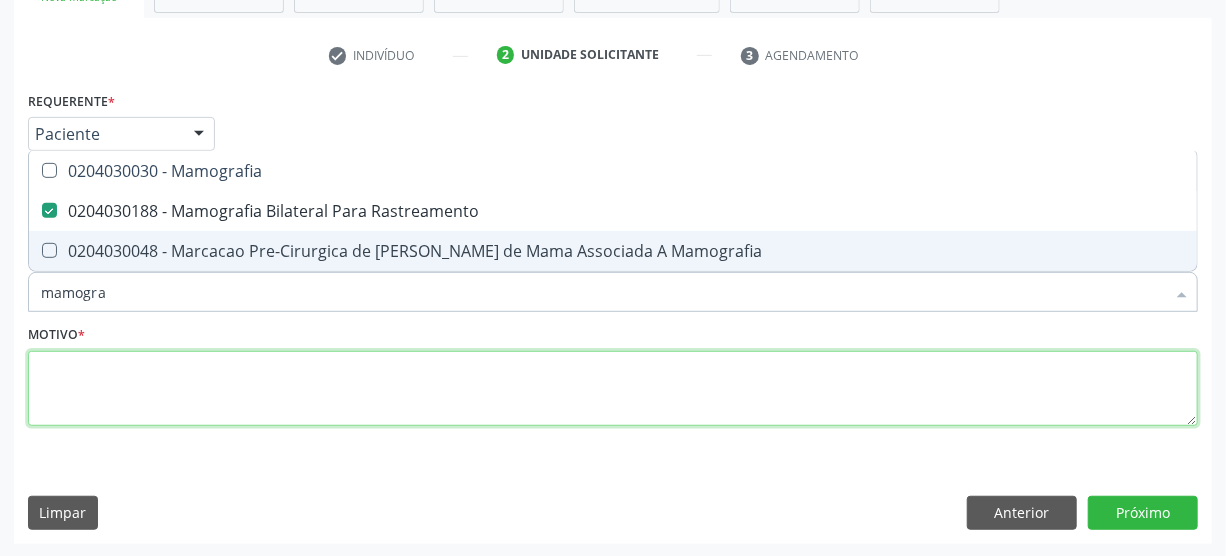 click at bounding box center [613, 389] 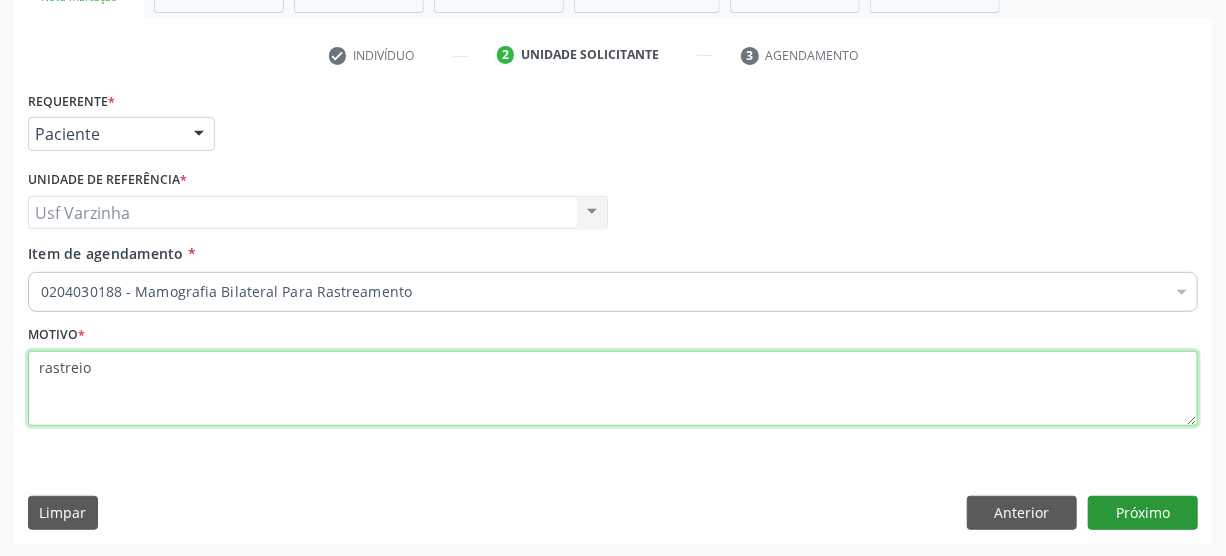 type on "rastreio" 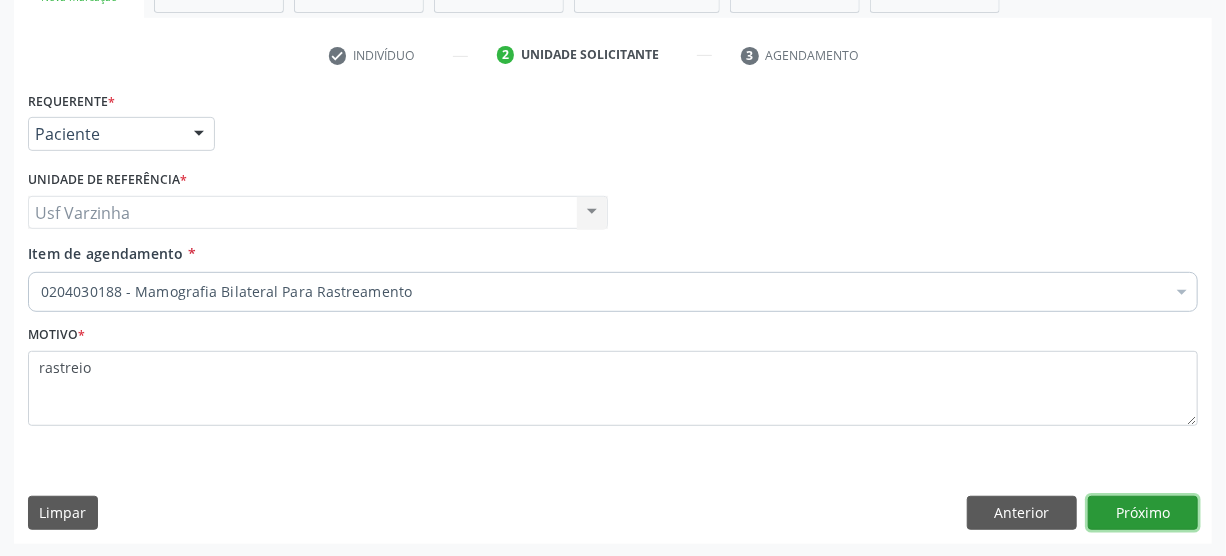 click on "Próximo" at bounding box center [1143, 513] 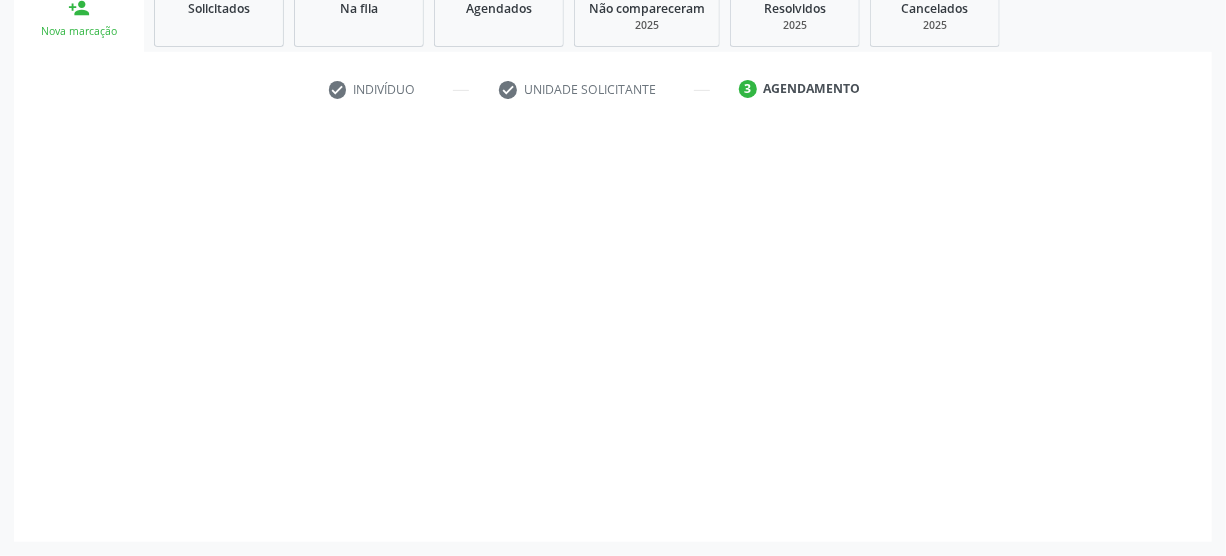 scroll, scrollTop: 312, scrollLeft: 0, axis: vertical 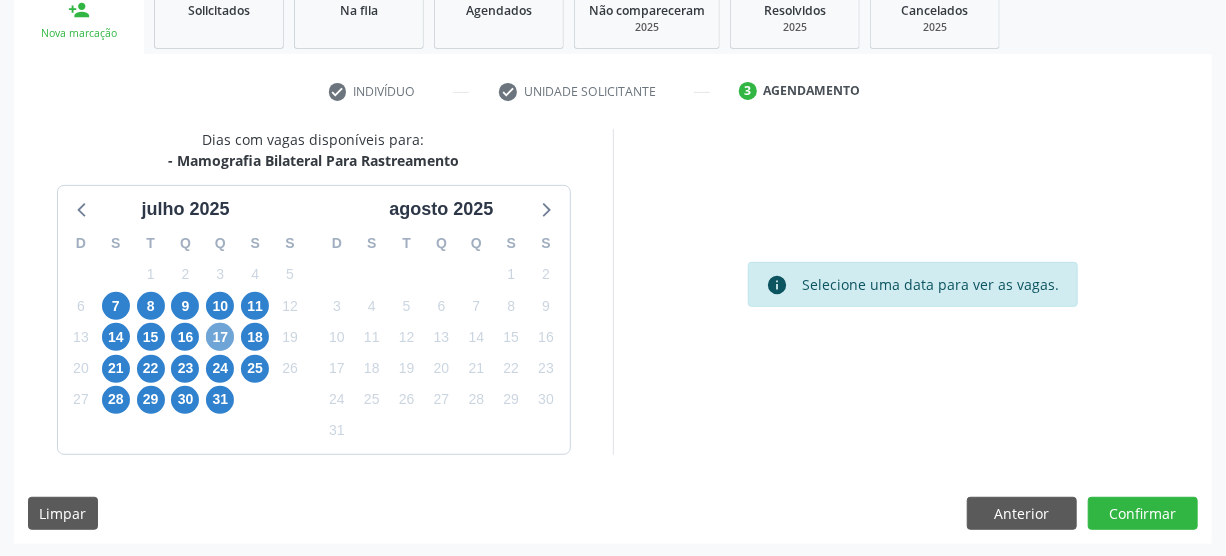 click on "17" at bounding box center (220, 337) 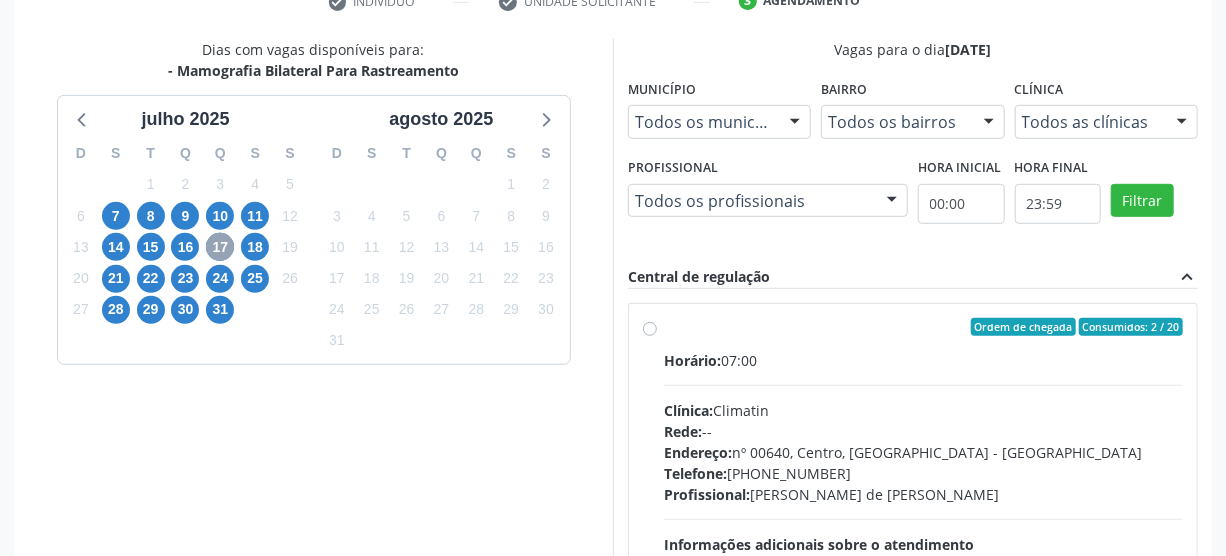 scroll, scrollTop: 585, scrollLeft: 0, axis: vertical 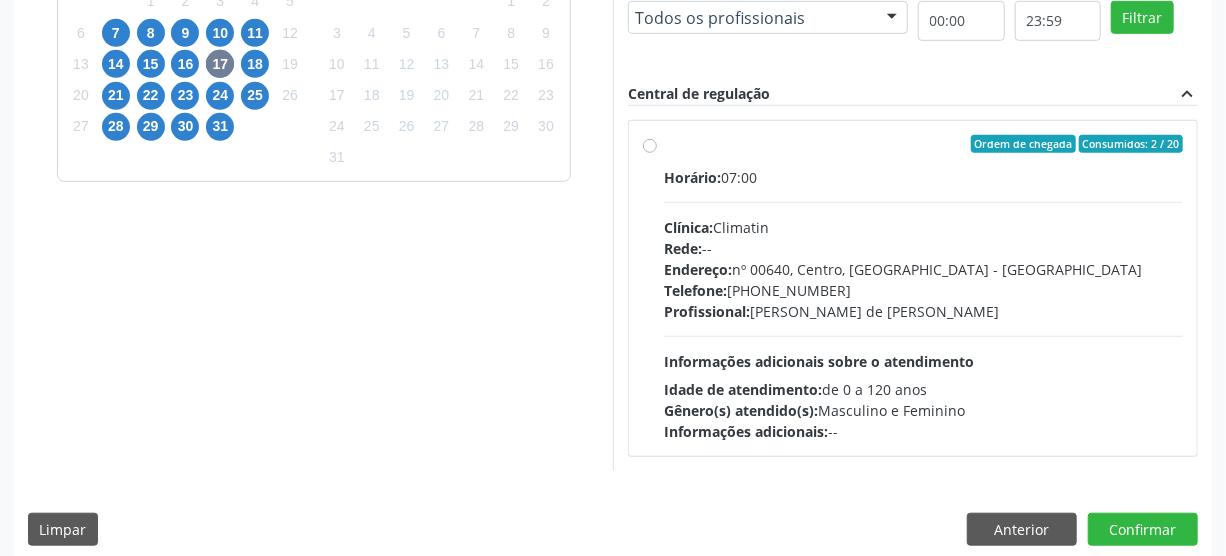 click on "Ordem de chegada
Consumidos: 2 / 20
Horário:   07:00
Clínica:  Climatin
Rede:
--
Endereço:   nº 00640, [GEOGRAPHIC_DATA] - PE
Telefone:   [PHONE_NUMBER]
Profissional:
[PERSON_NAME] de [PERSON_NAME]
Informações adicionais sobre o atendimento
Idade de atendimento:
de 0 a 120 anos
Gênero(s) atendido(s):
Masculino e Feminino
Informações adicionais:
--" at bounding box center (923, 288) 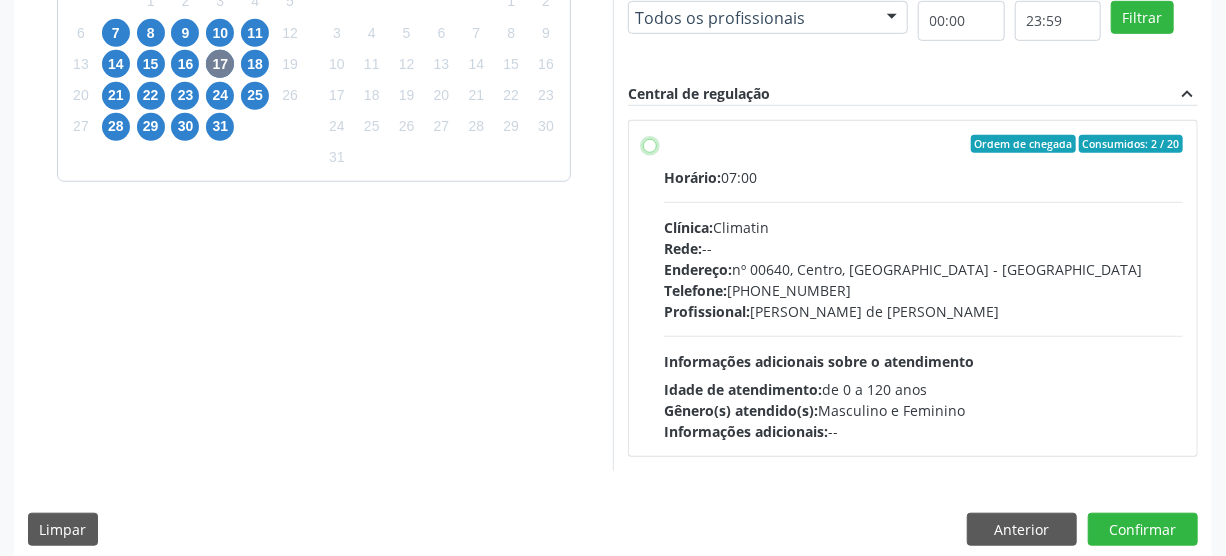 radio on "true" 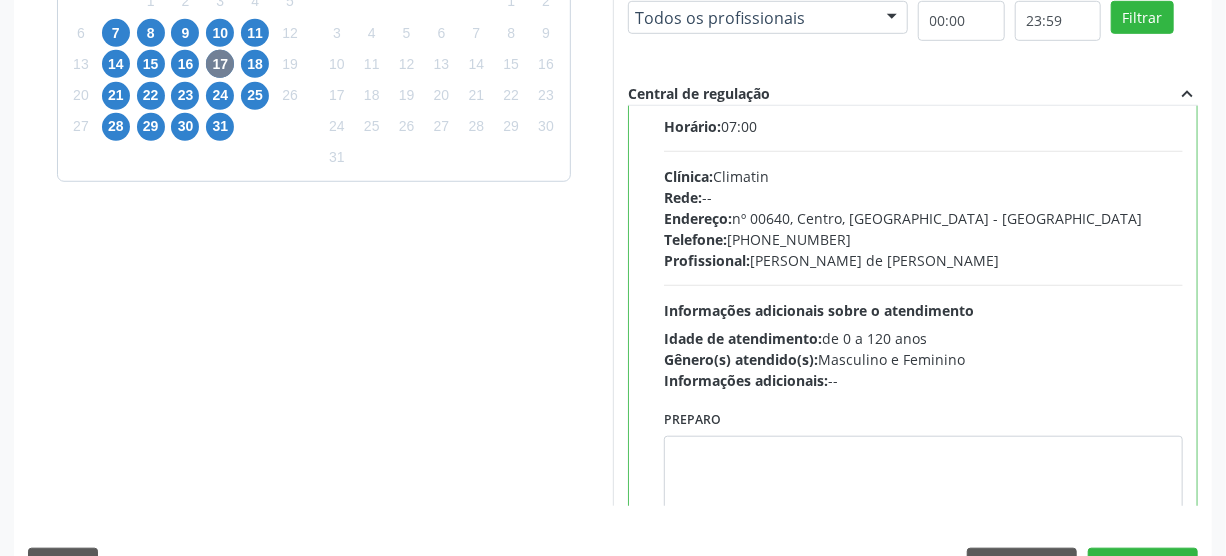 scroll, scrollTop: 99, scrollLeft: 0, axis: vertical 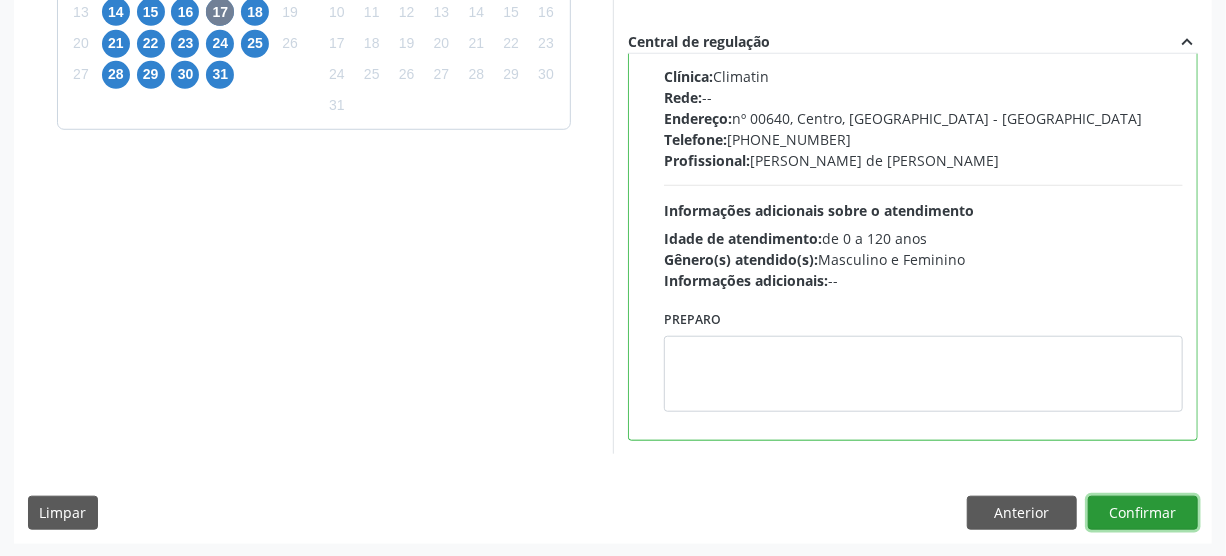 click on "Confirmar" at bounding box center [1143, 513] 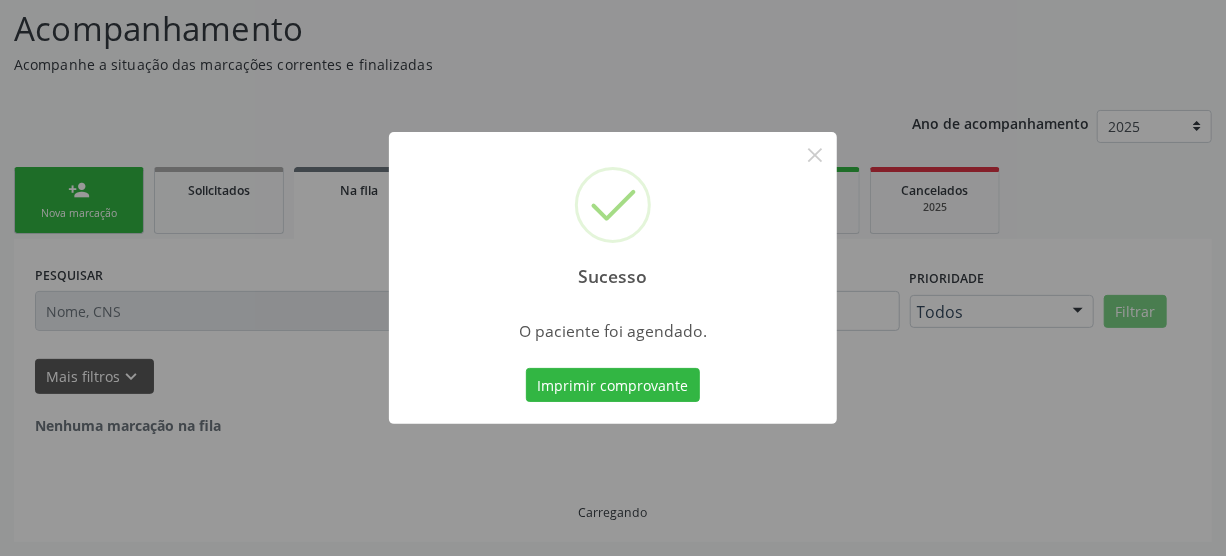 scroll, scrollTop: 45, scrollLeft: 0, axis: vertical 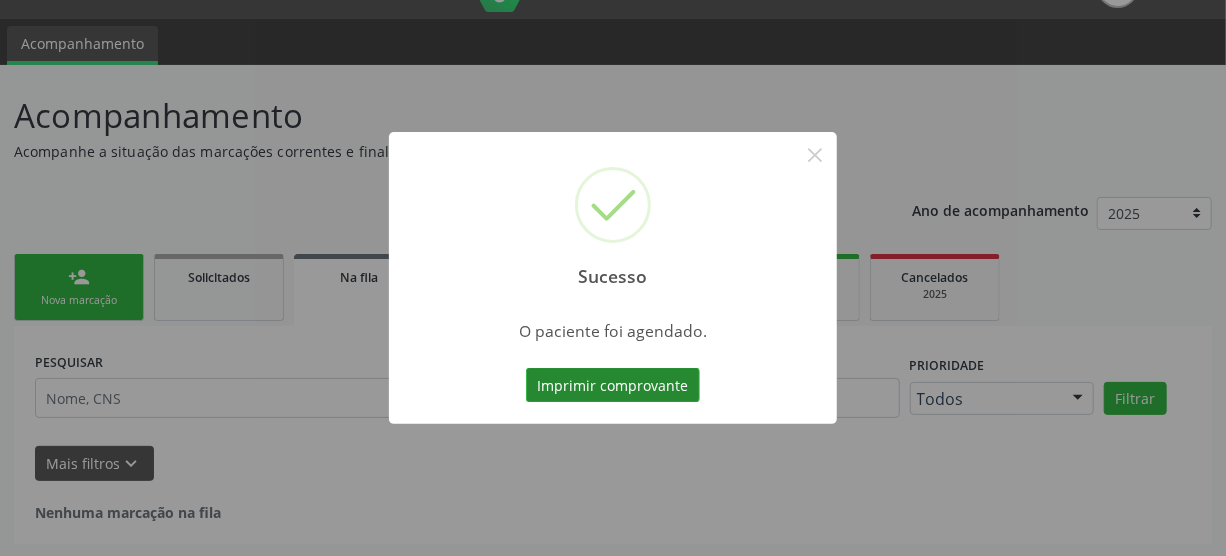click on "Imprimir comprovante" at bounding box center (613, 385) 